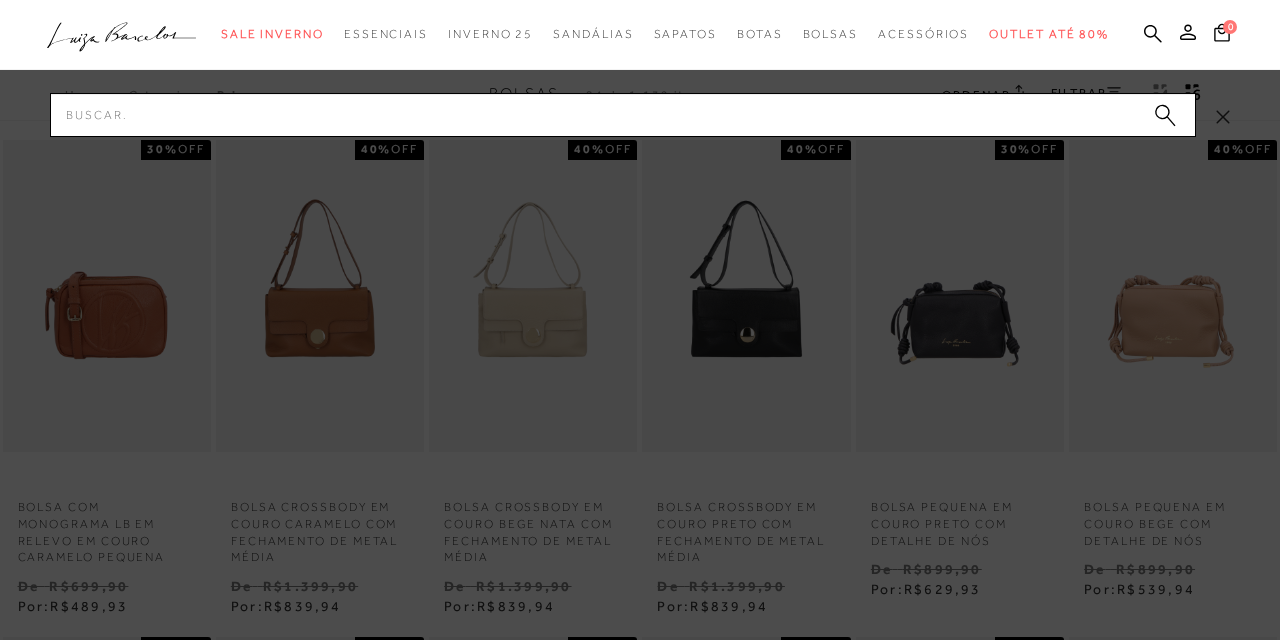 scroll, scrollTop: 0, scrollLeft: 0, axis: both 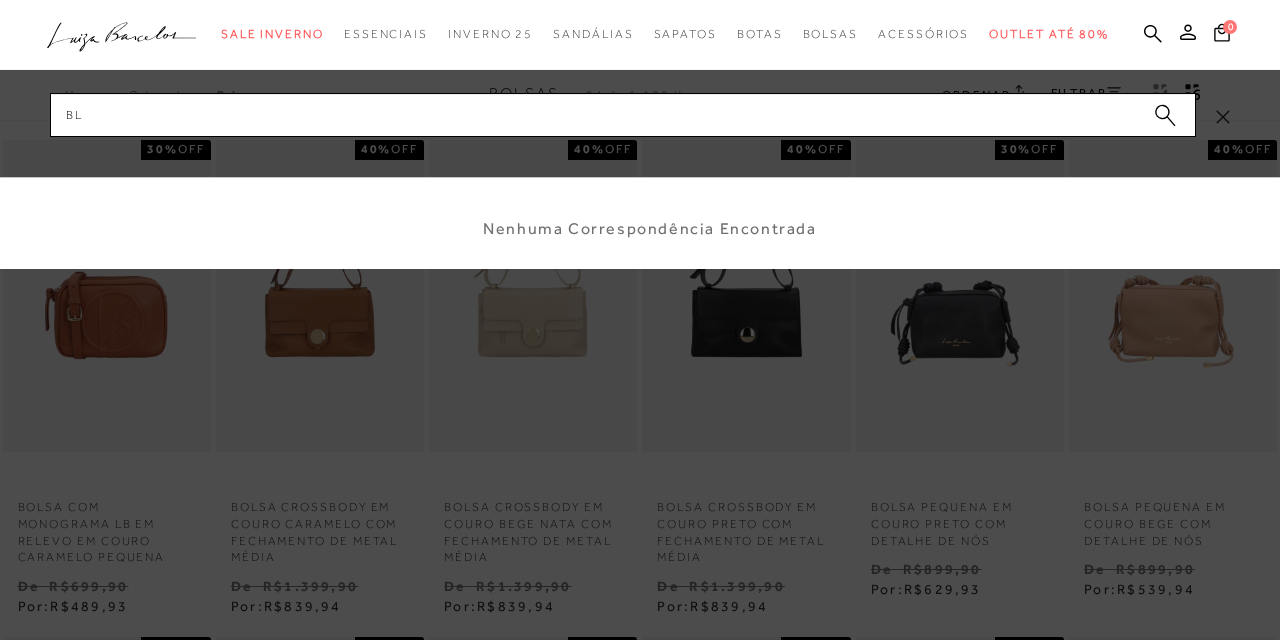 type on "b" 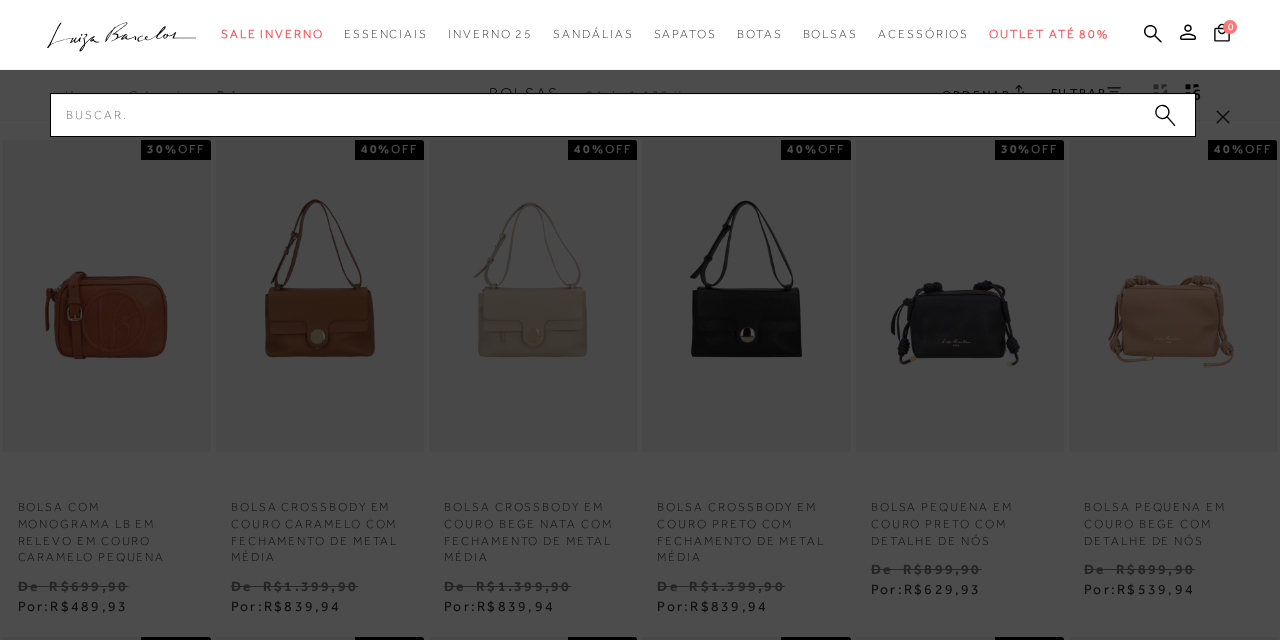 type on "o" 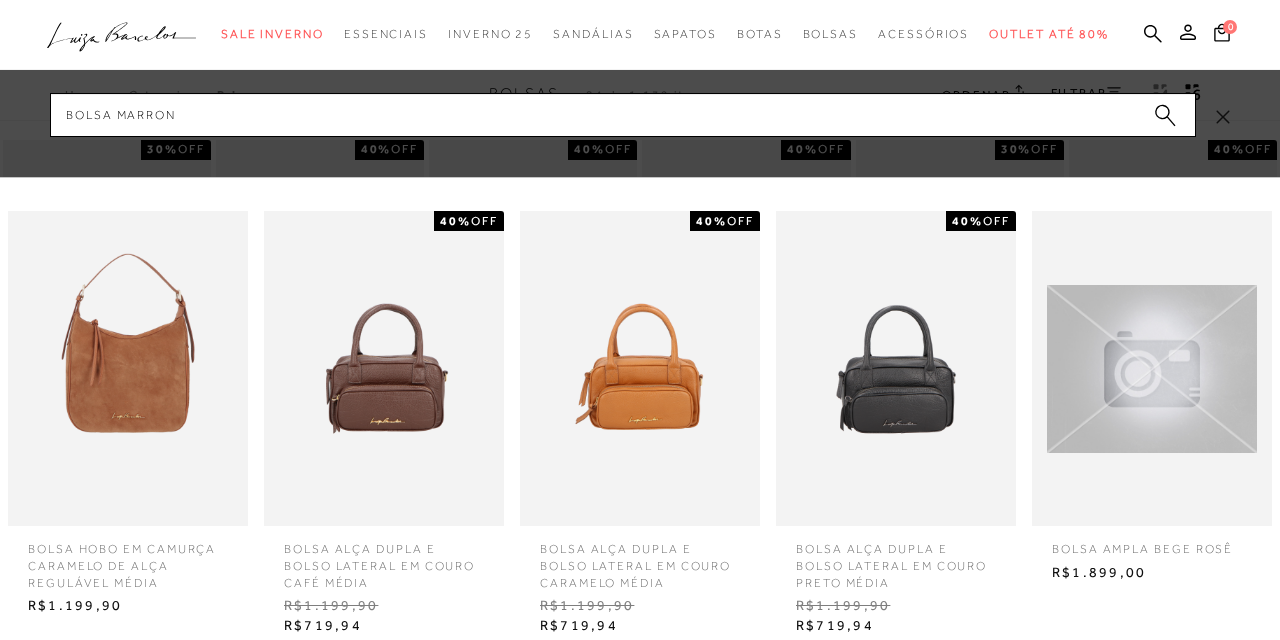 type on "bolsa marron" 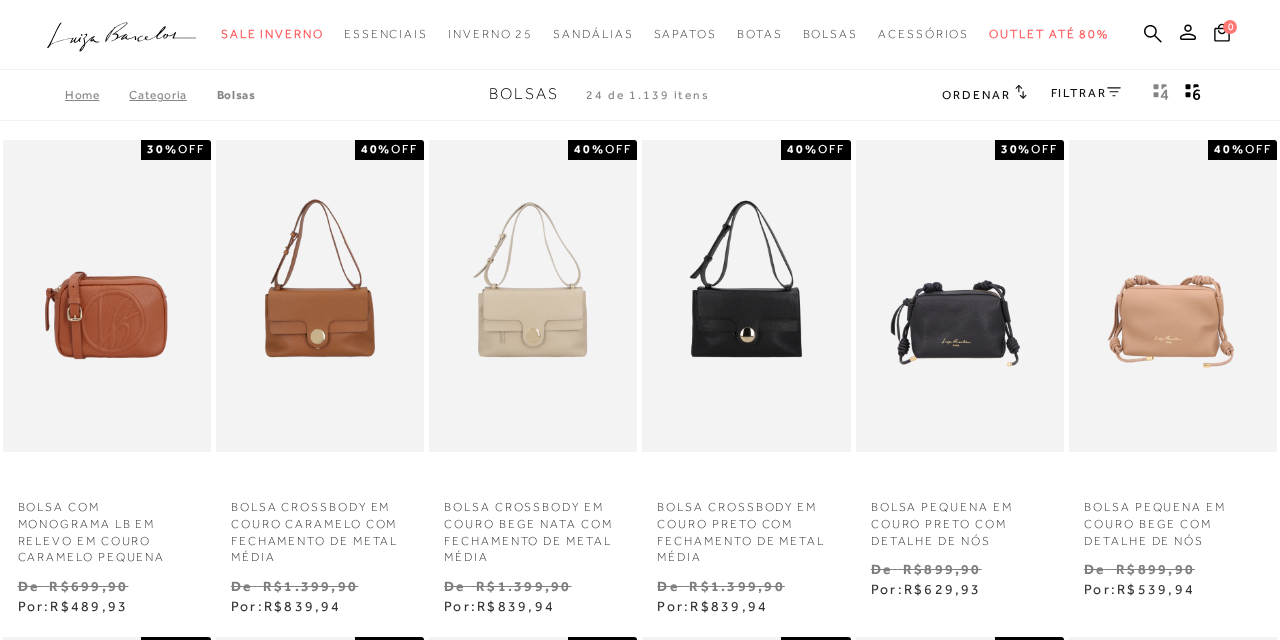 type 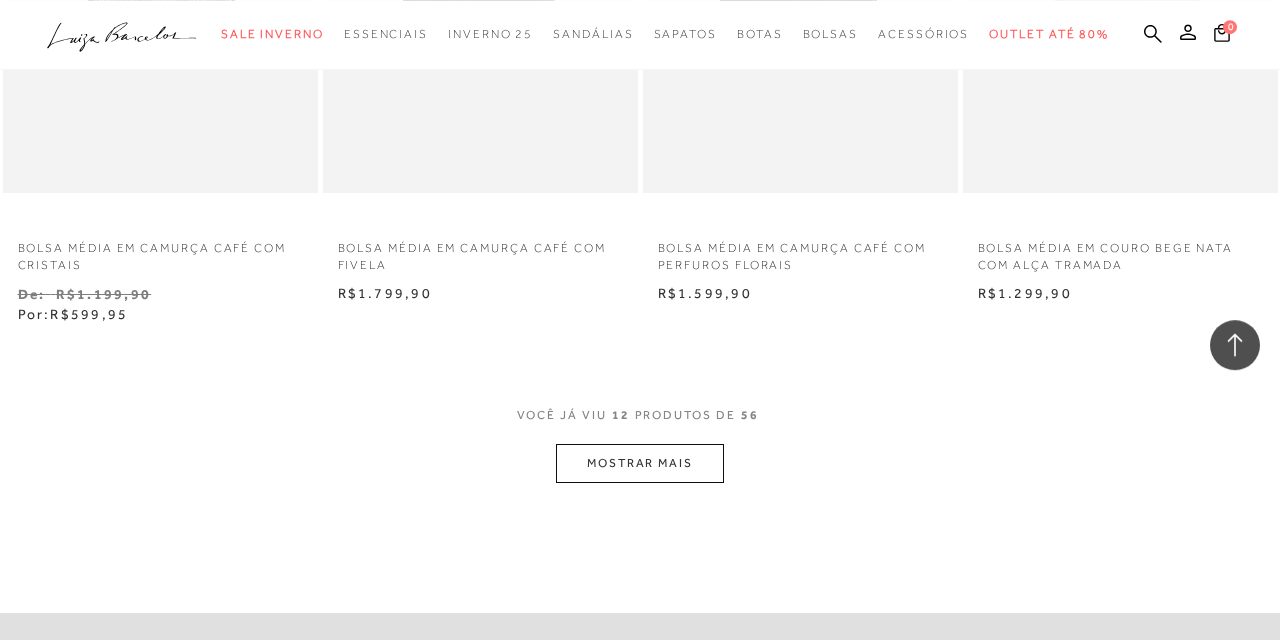scroll, scrollTop: 1728, scrollLeft: 0, axis: vertical 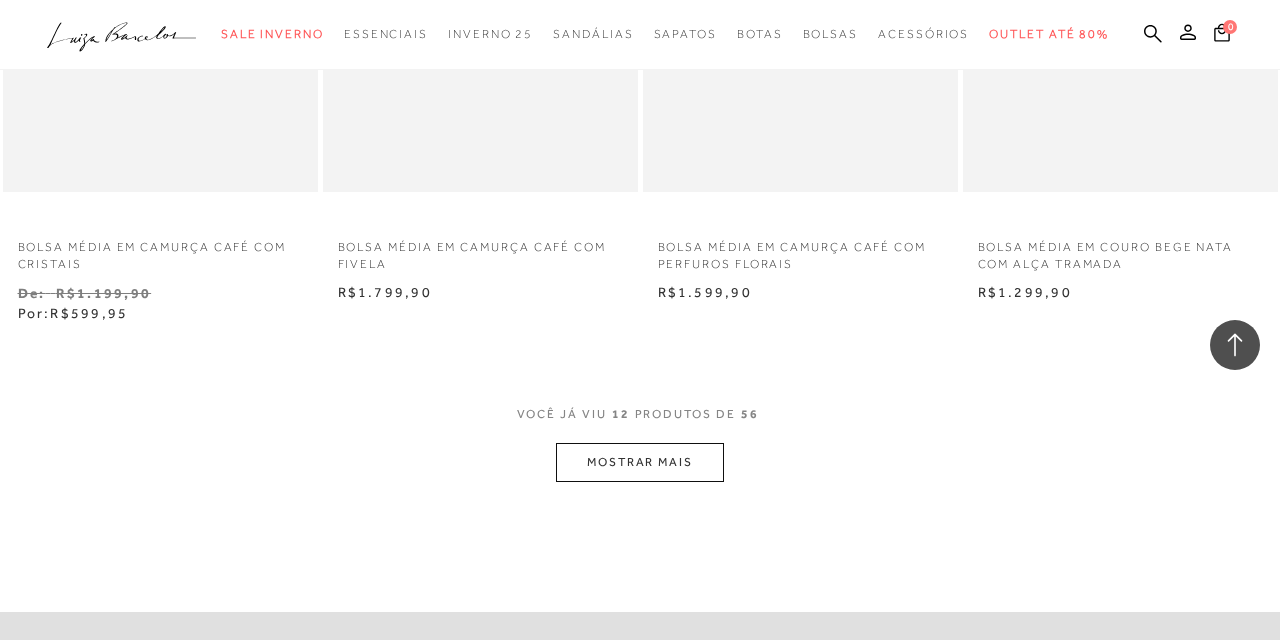 click on "MOSTRAR MAIS" at bounding box center (640, 462) 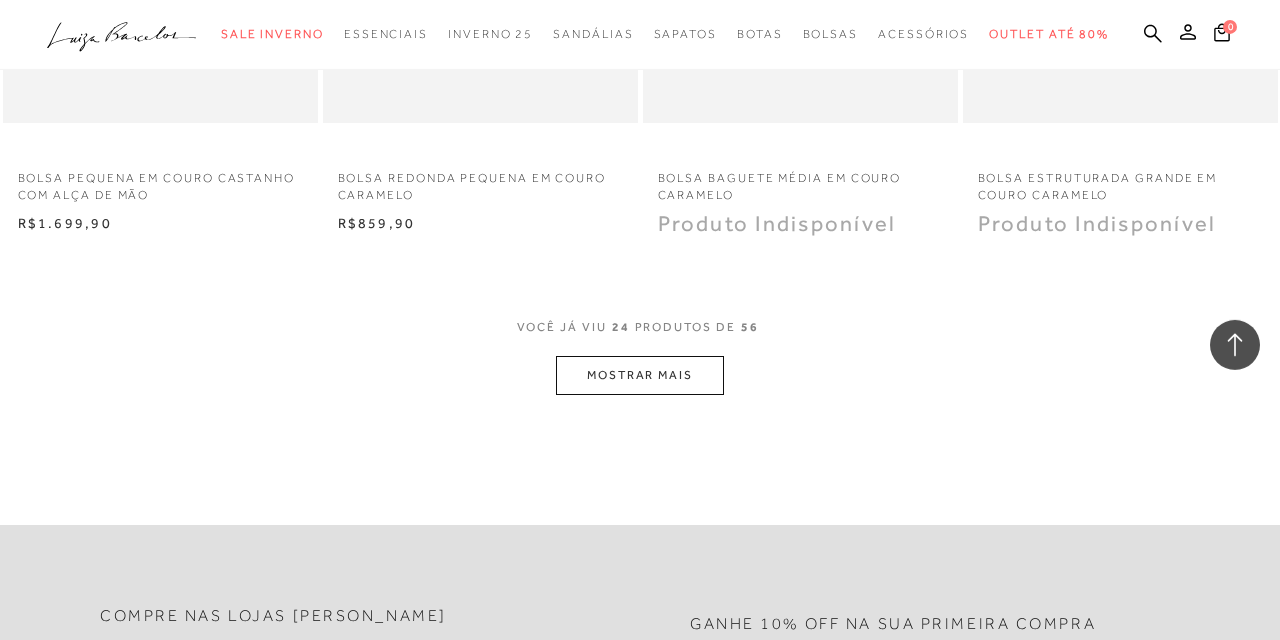 scroll, scrollTop: 3672, scrollLeft: 0, axis: vertical 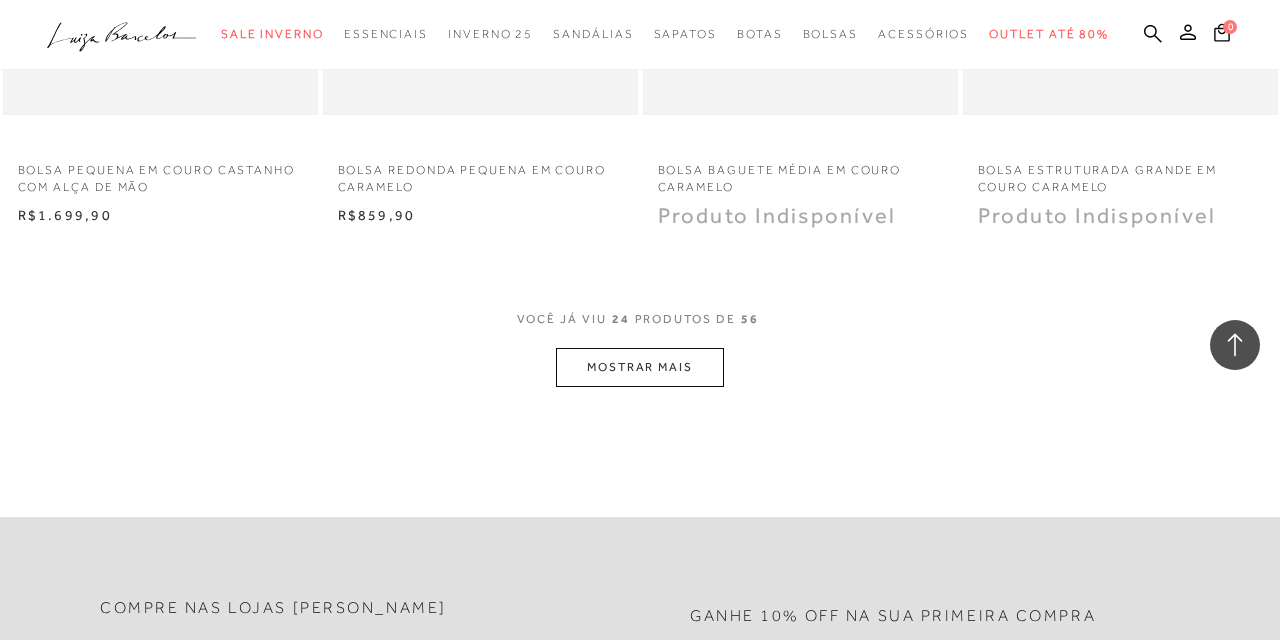 click on "MOSTRAR MAIS" at bounding box center (640, 367) 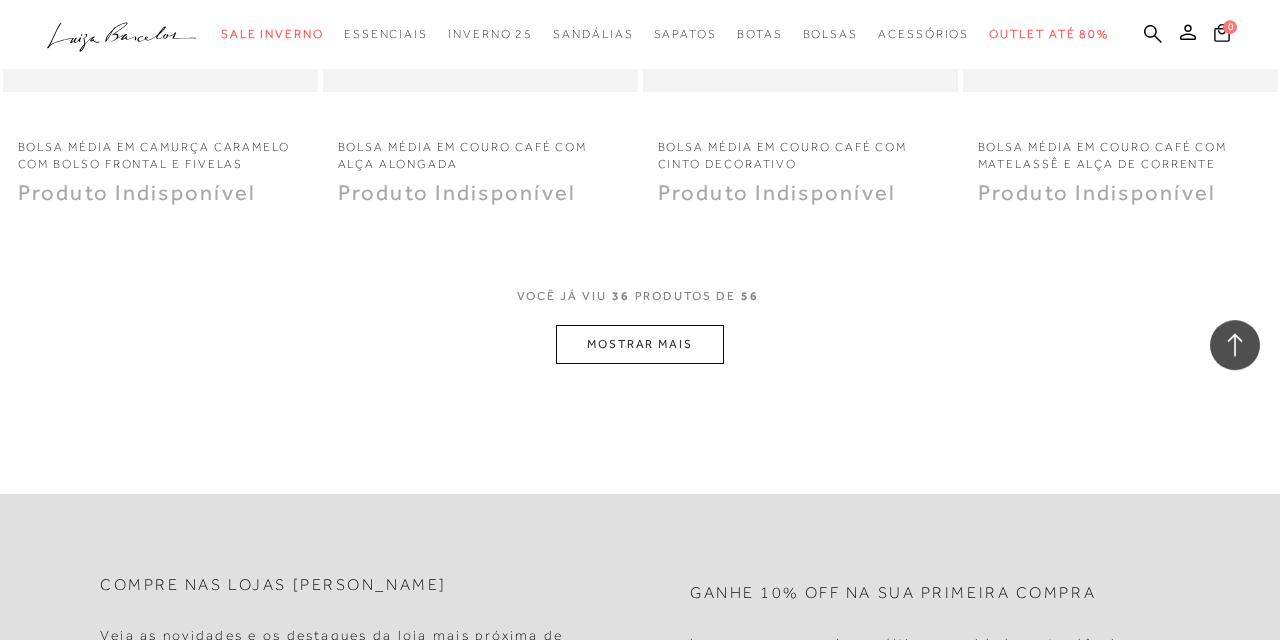 scroll, scrollTop: 5616, scrollLeft: 0, axis: vertical 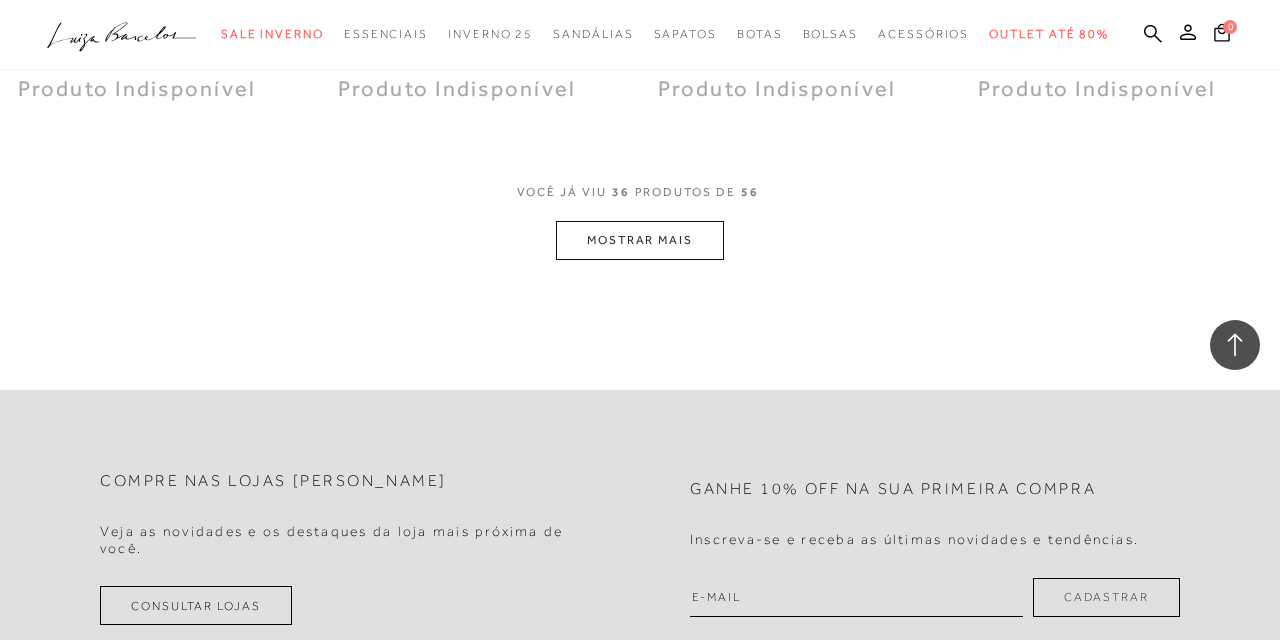 click on "MOSTRAR MAIS" at bounding box center [640, 240] 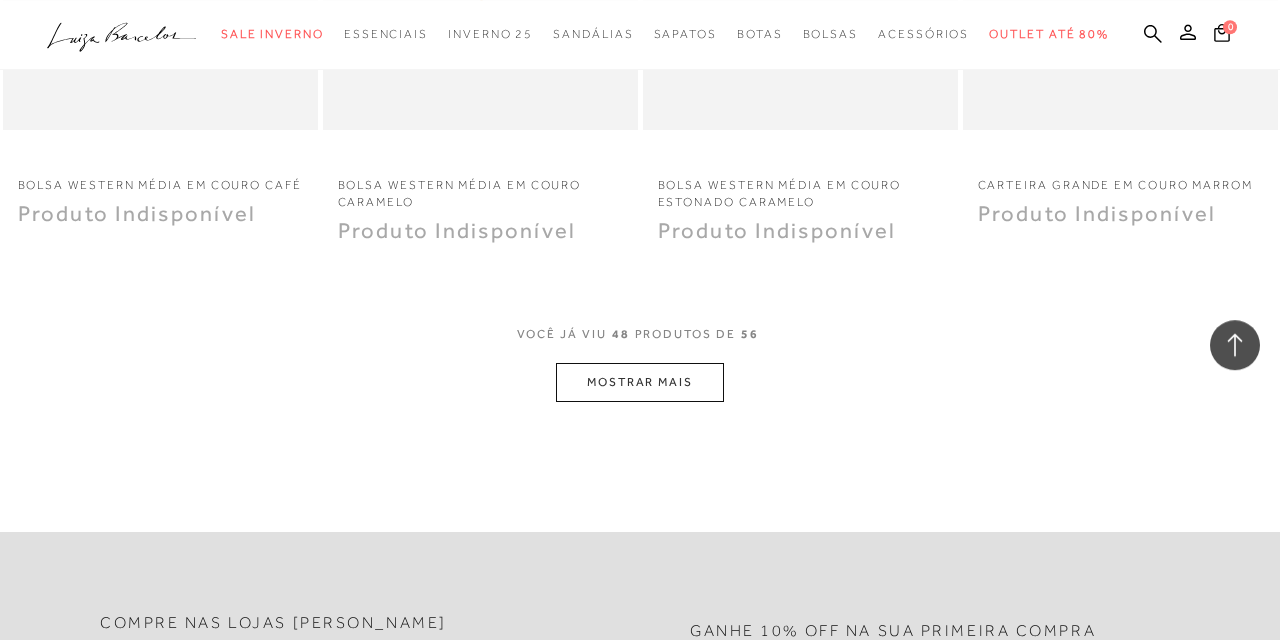 scroll, scrollTop: 7344, scrollLeft: 0, axis: vertical 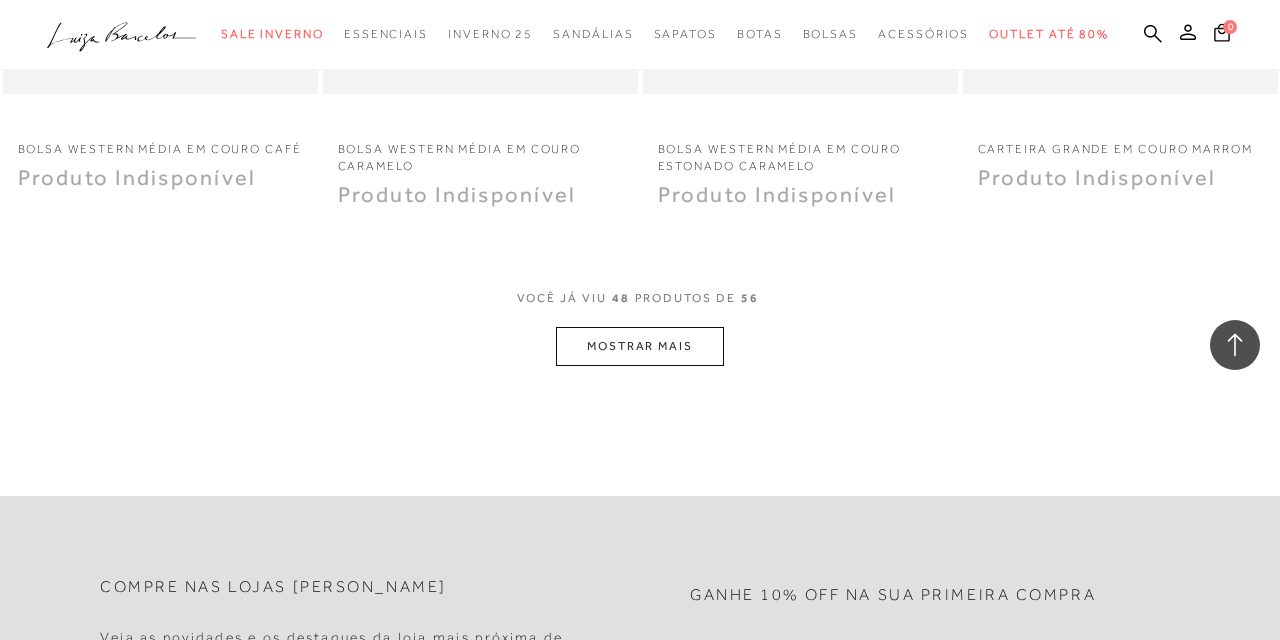 click on "MOSTRAR MAIS" at bounding box center [640, 346] 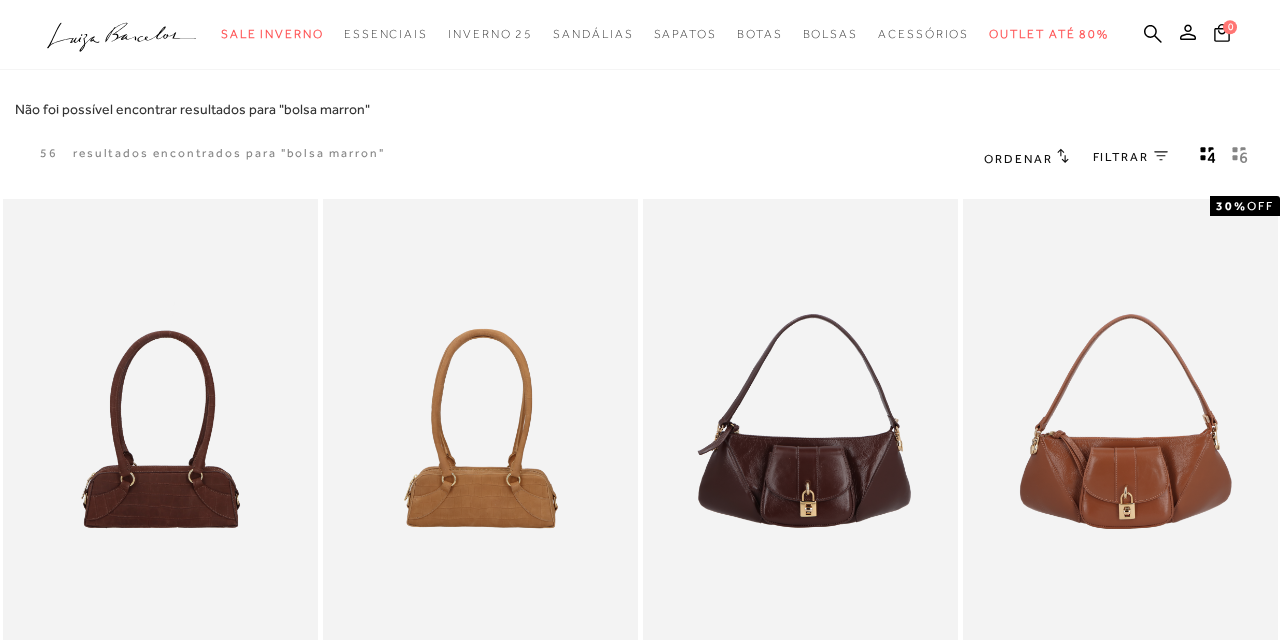 scroll, scrollTop: 0, scrollLeft: 0, axis: both 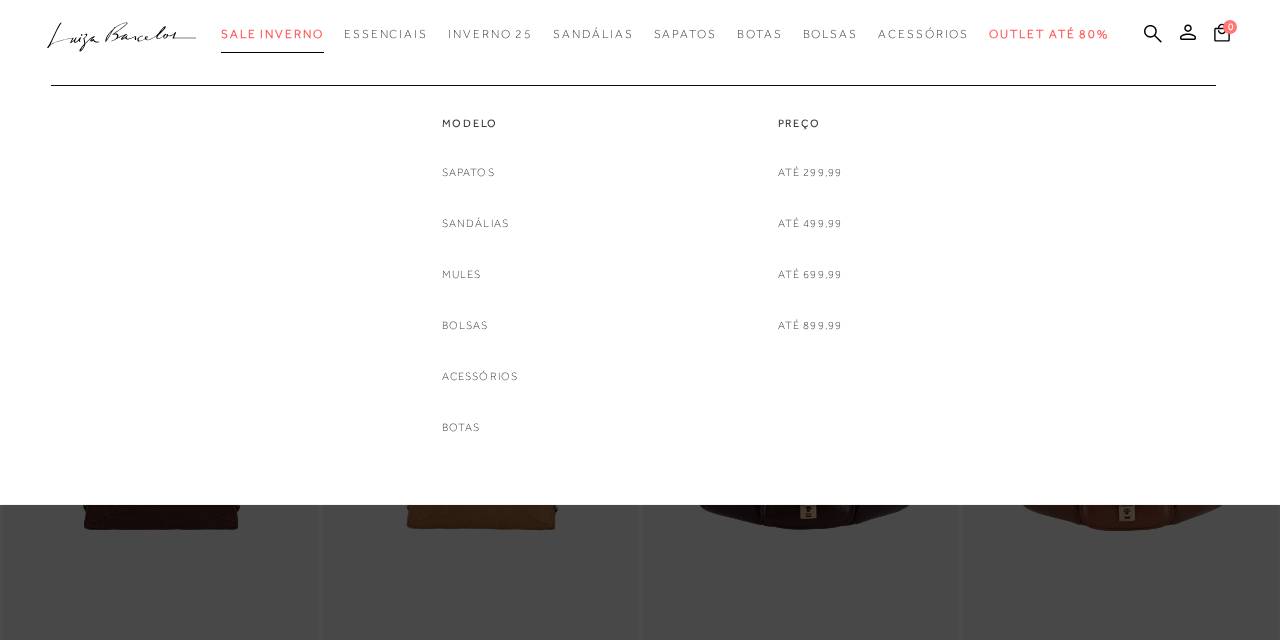 click on "Sale Inverno" at bounding box center (272, 34) 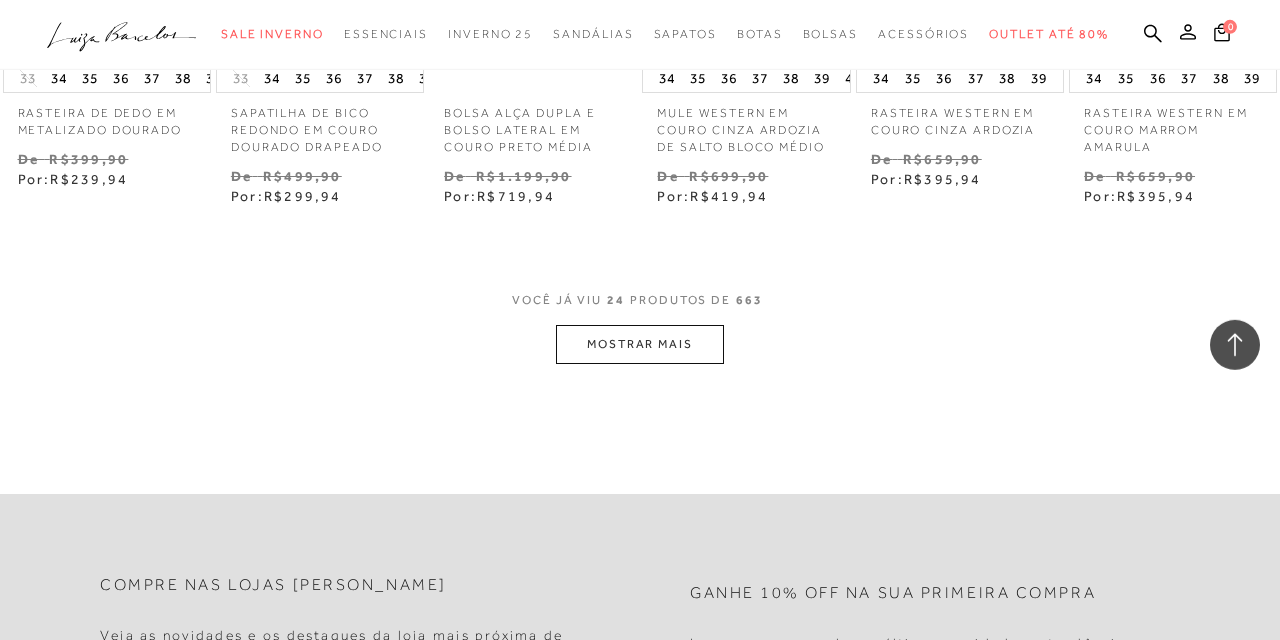 scroll, scrollTop: 1944, scrollLeft: 0, axis: vertical 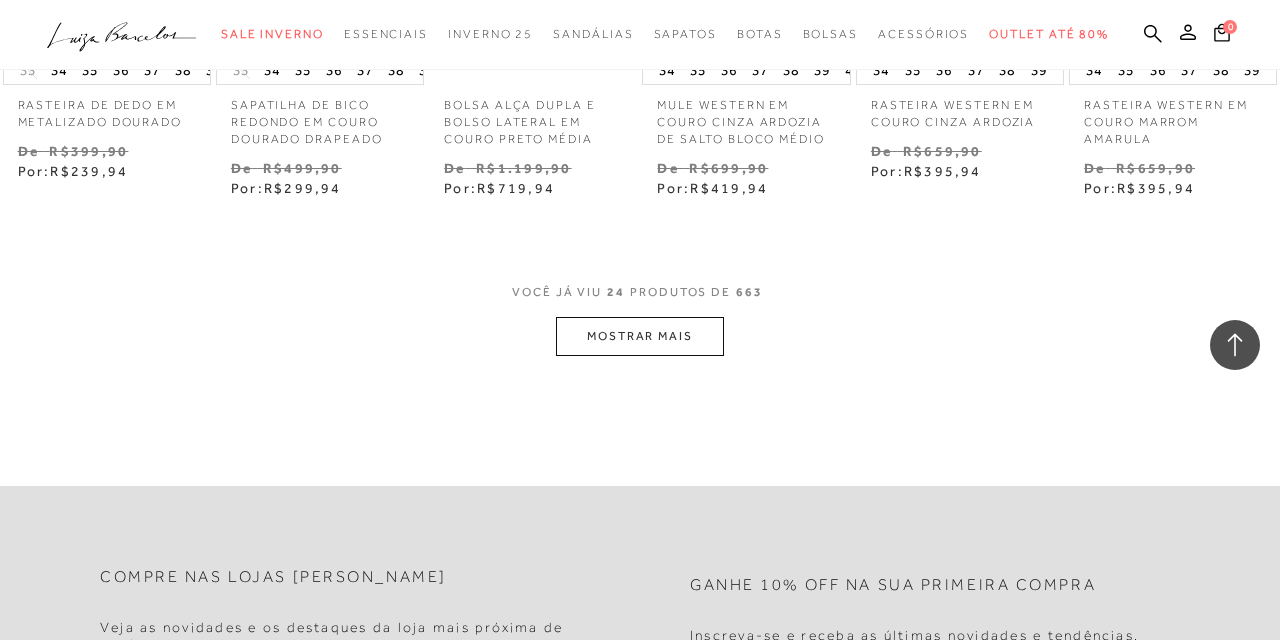 click on "MOSTRAR MAIS" at bounding box center [640, 336] 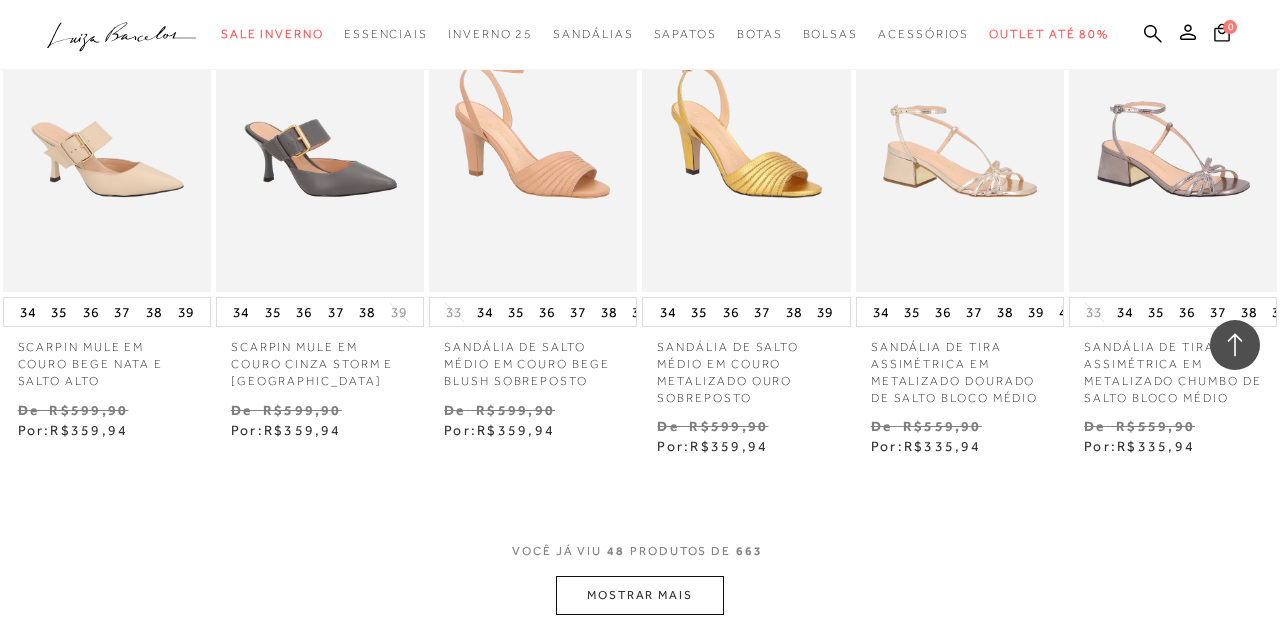 scroll, scrollTop: 3780, scrollLeft: 0, axis: vertical 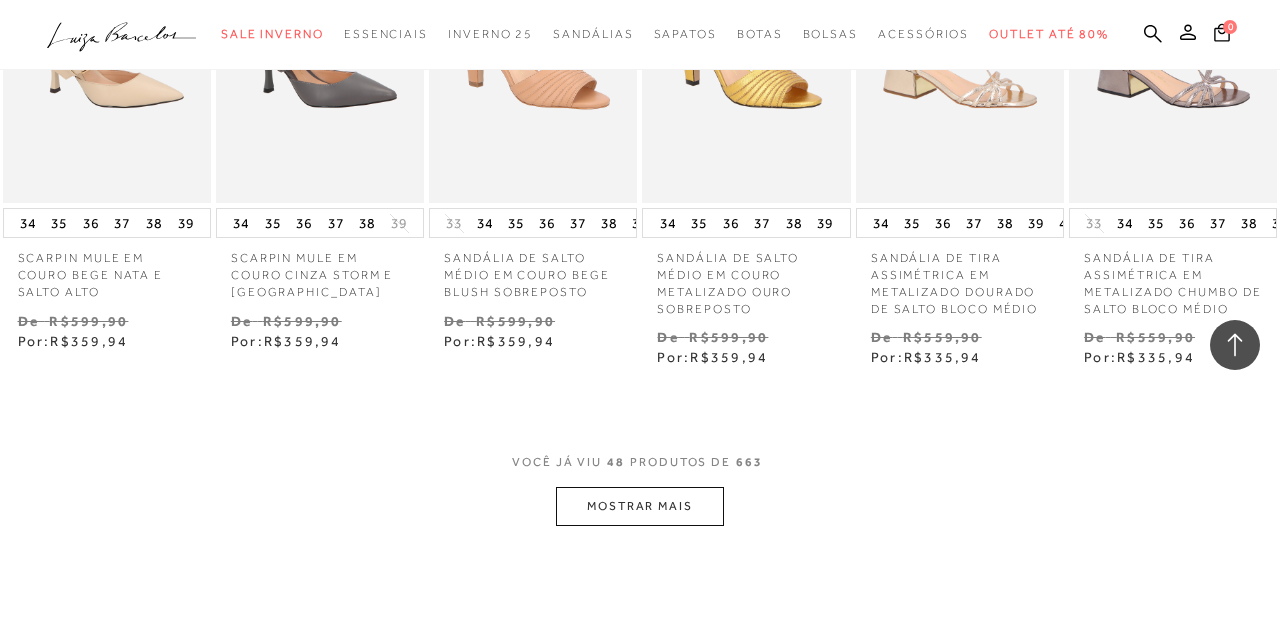click on "MOSTRAR MAIS" at bounding box center [640, 506] 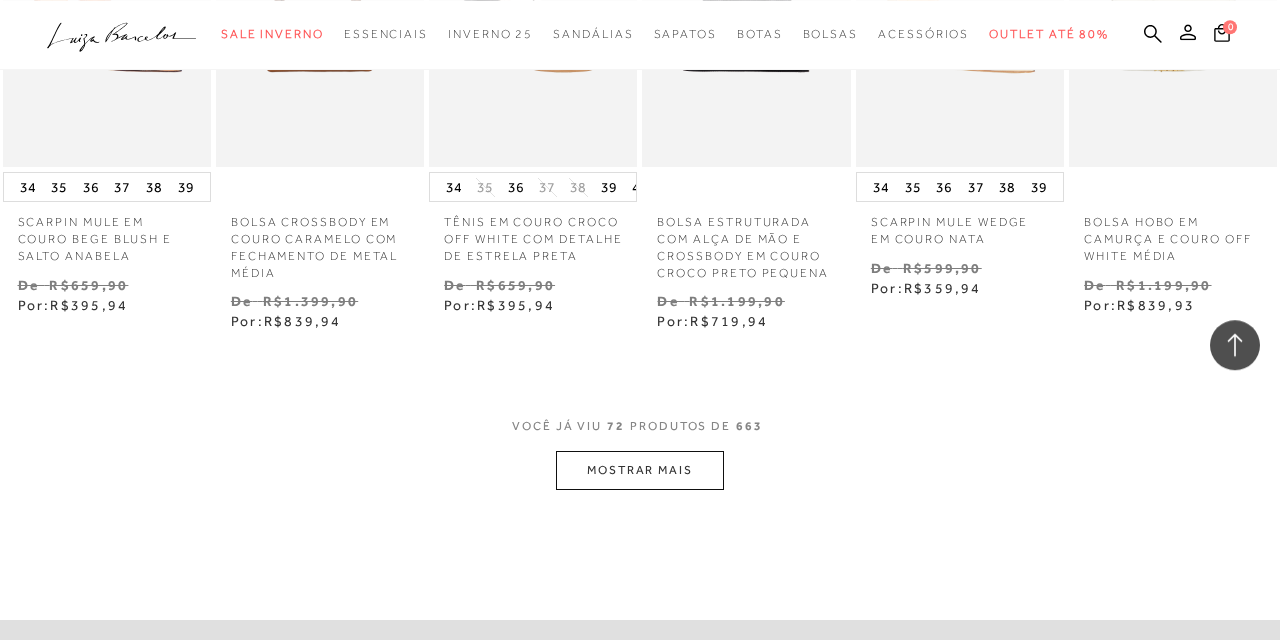 scroll, scrollTop: 5832, scrollLeft: 0, axis: vertical 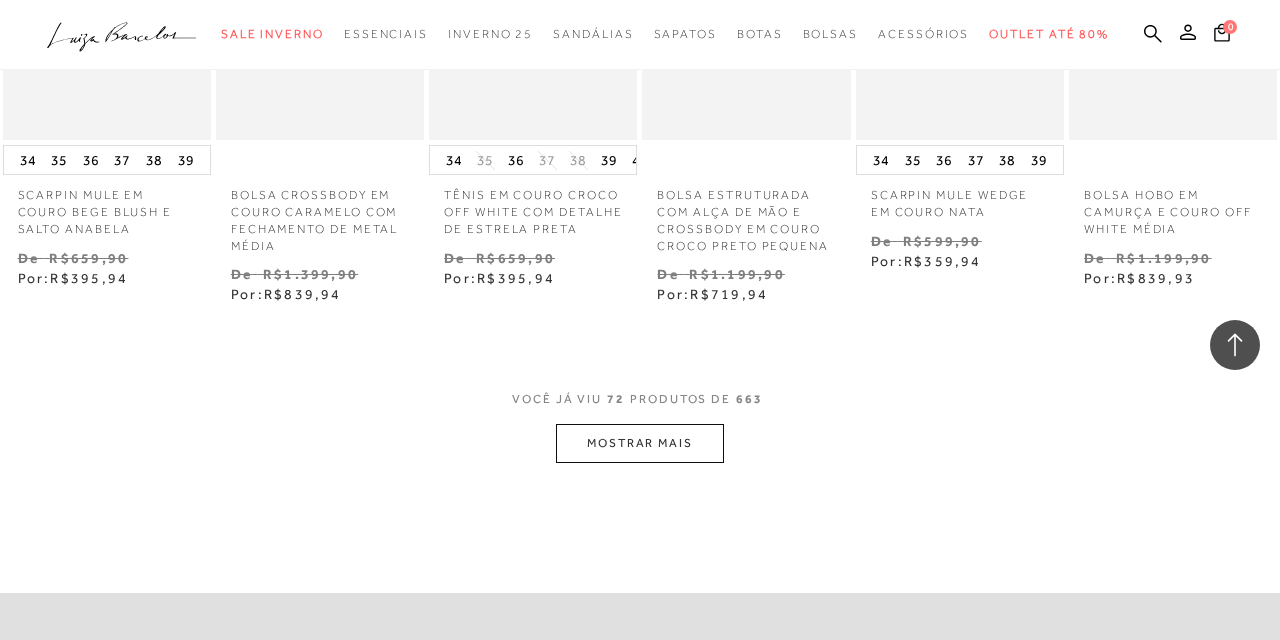 click on "MOSTRAR MAIS" at bounding box center [640, 443] 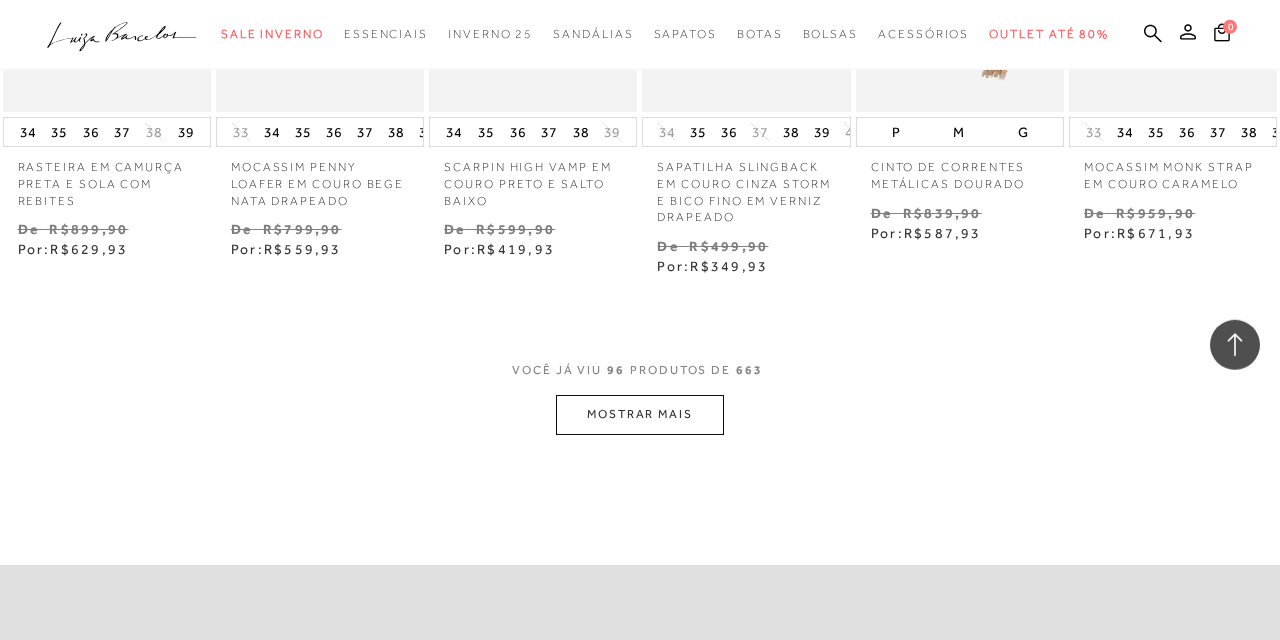 scroll, scrollTop: 7884, scrollLeft: 0, axis: vertical 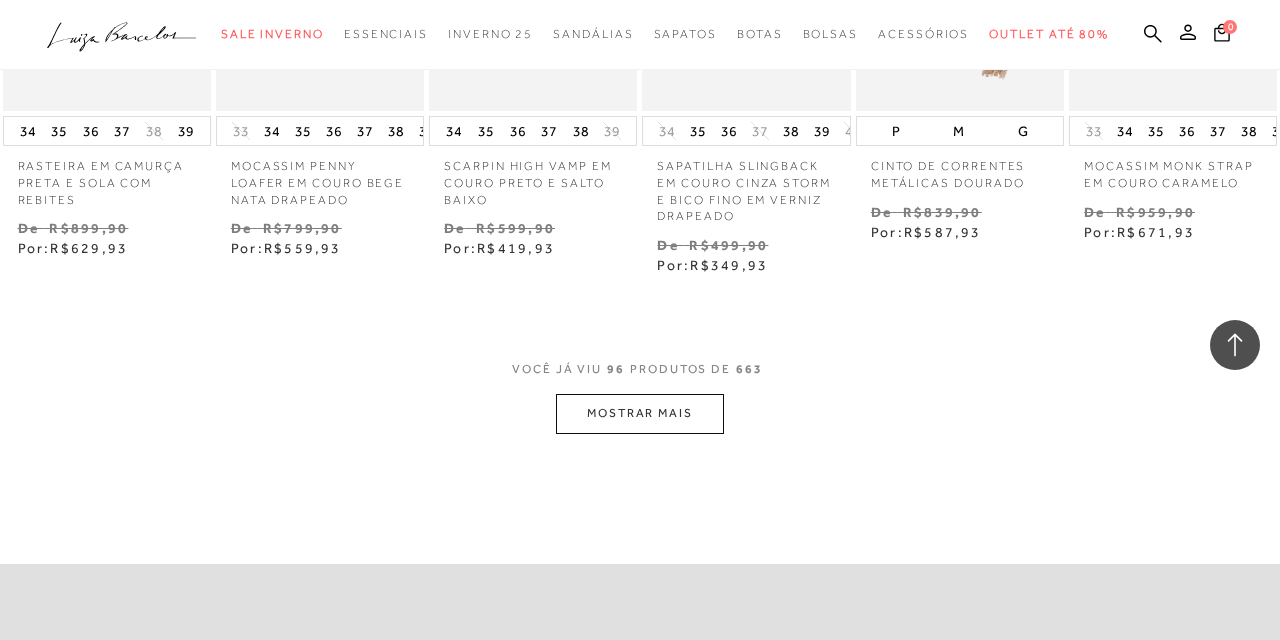 click on "MOSTRAR MAIS" at bounding box center (640, 413) 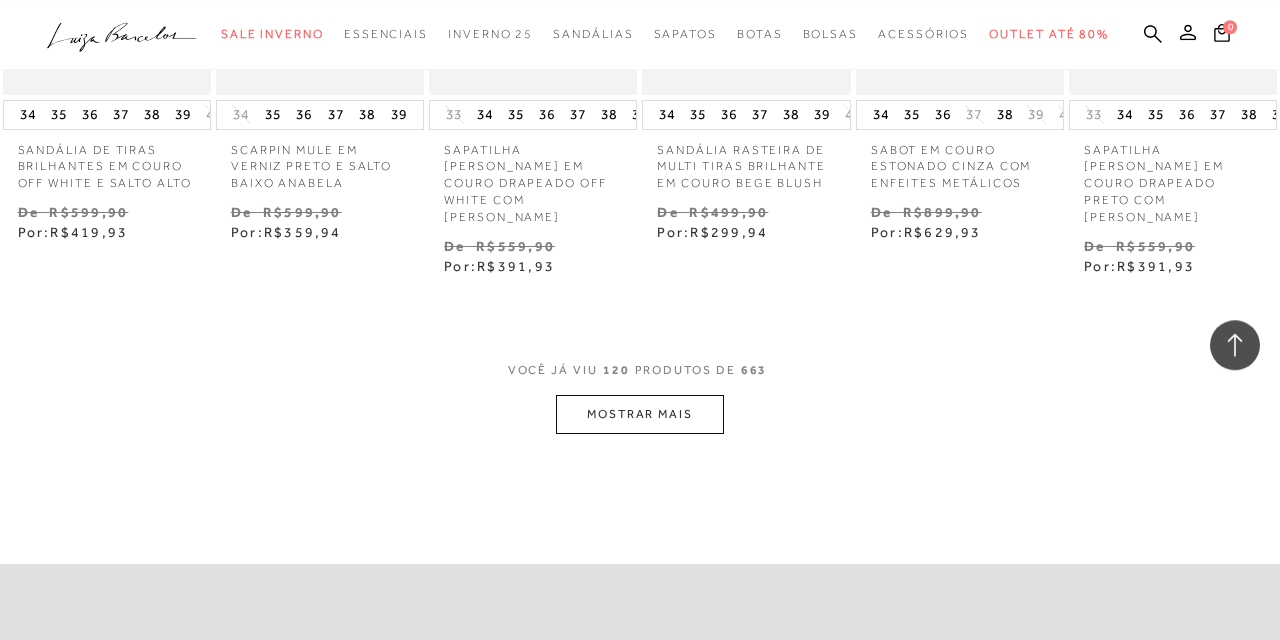 scroll, scrollTop: 9936, scrollLeft: 0, axis: vertical 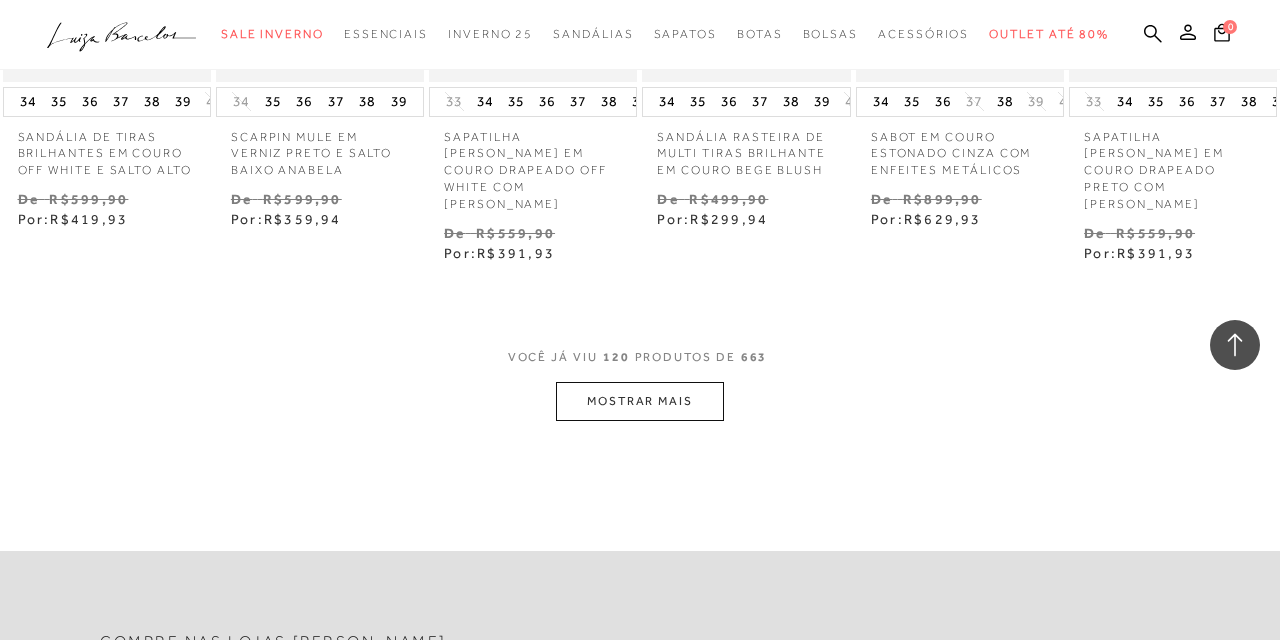 click on "VOCÊ JÁ VIU  120   PRODUTOS DE  663" at bounding box center (640, 364) 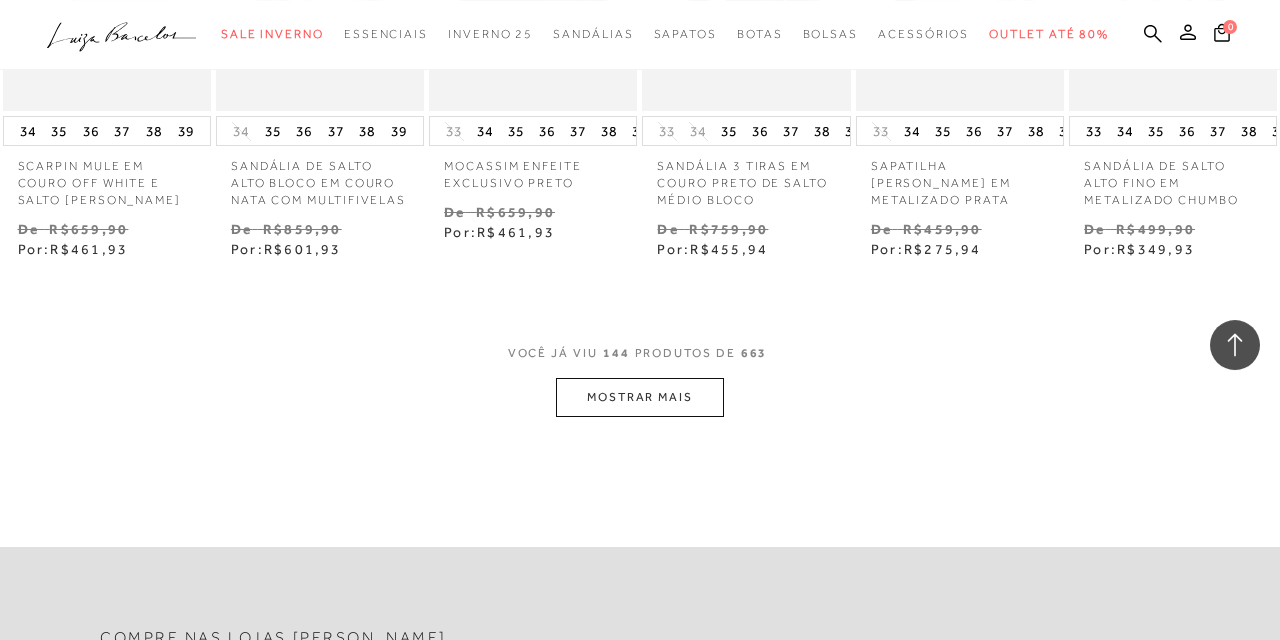 scroll, scrollTop: 11988, scrollLeft: 0, axis: vertical 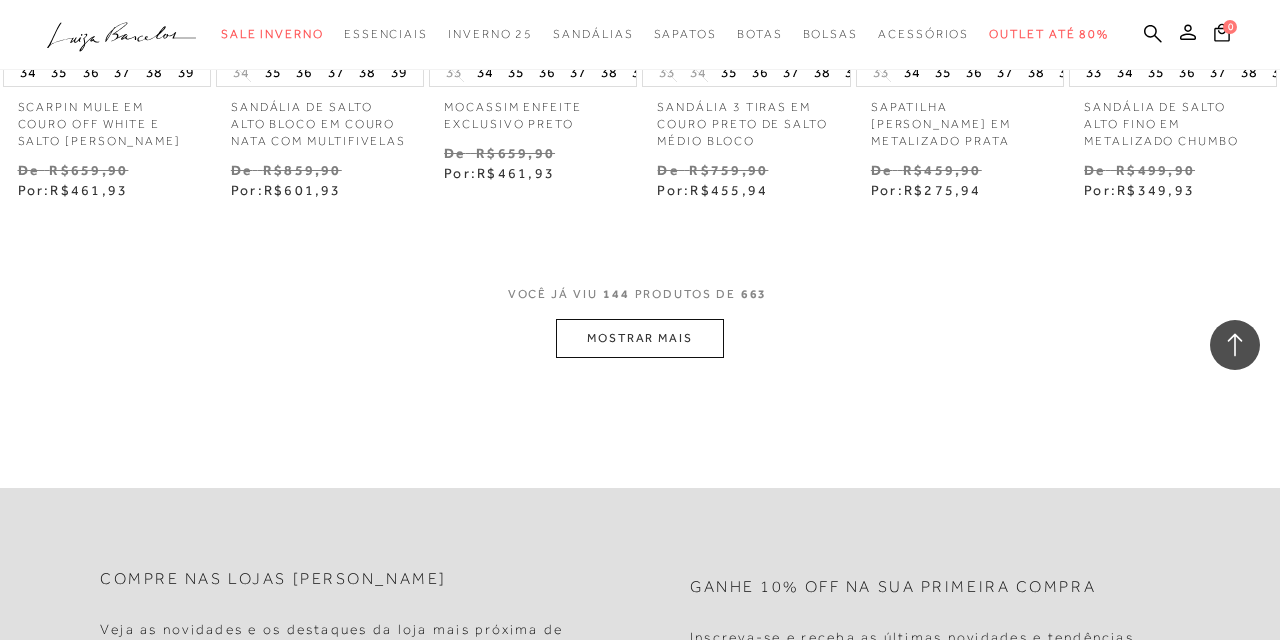 click on "MOSTRAR MAIS" at bounding box center [640, 338] 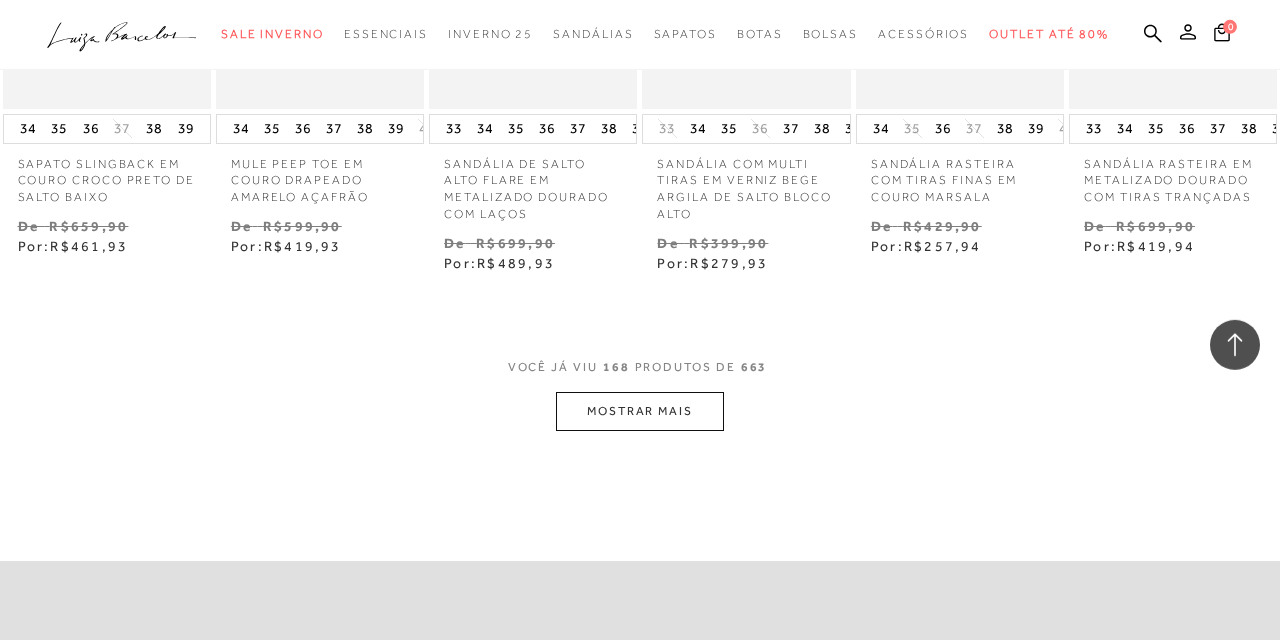 scroll, scrollTop: 13932, scrollLeft: 0, axis: vertical 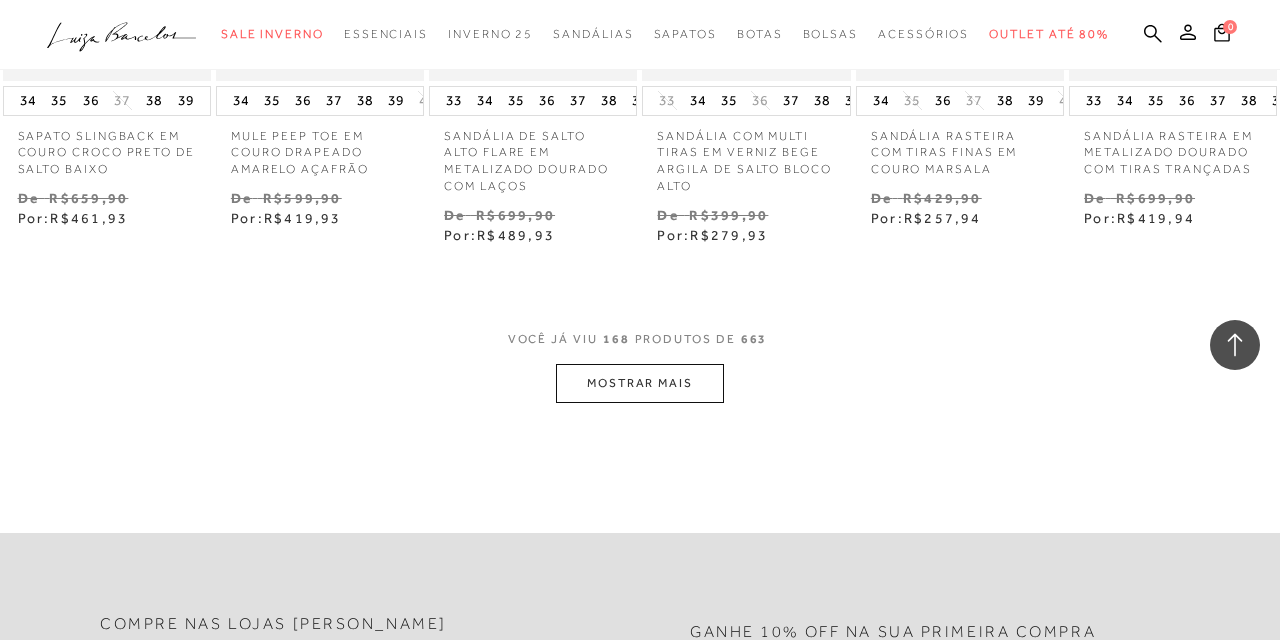 click on "MOSTRAR MAIS" at bounding box center (640, 383) 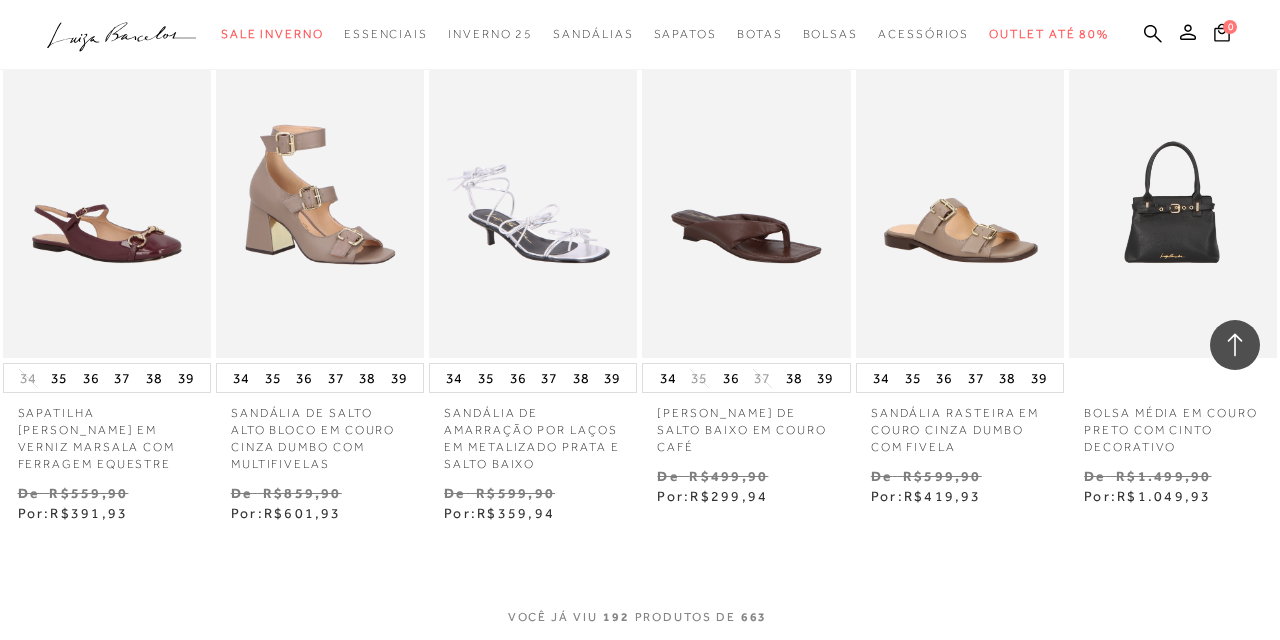 scroll, scrollTop: 15768, scrollLeft: 0, axis: vertical 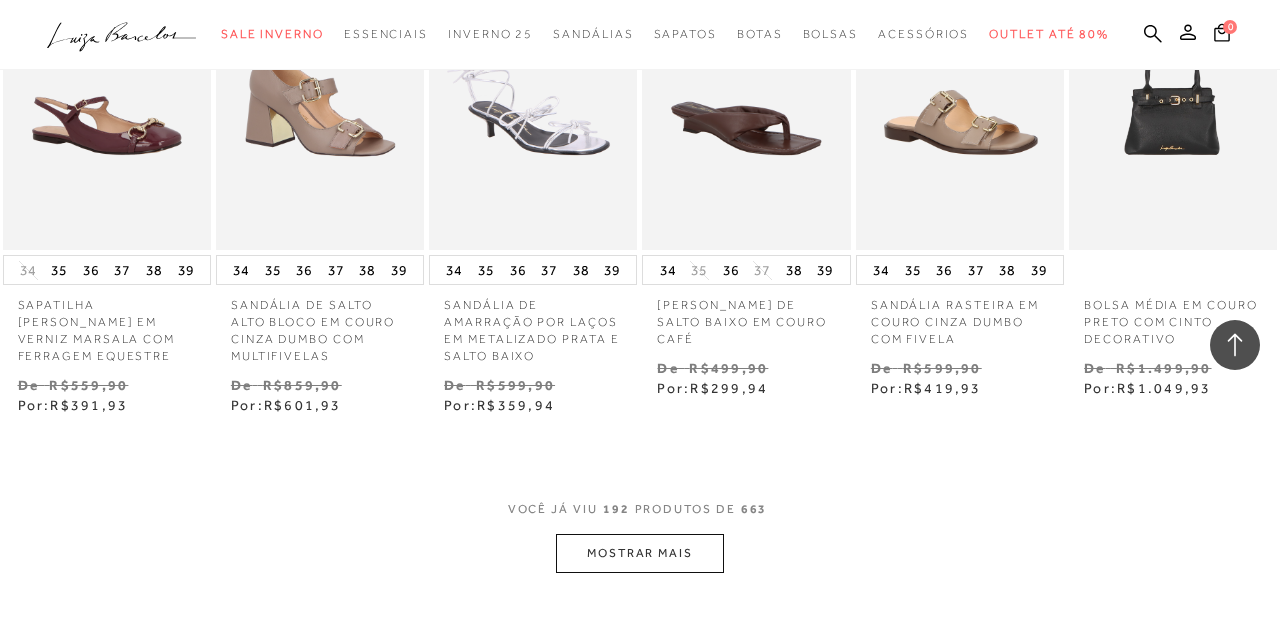 click on "MOSTRAR MAIS" at bounding box center [640, 553] 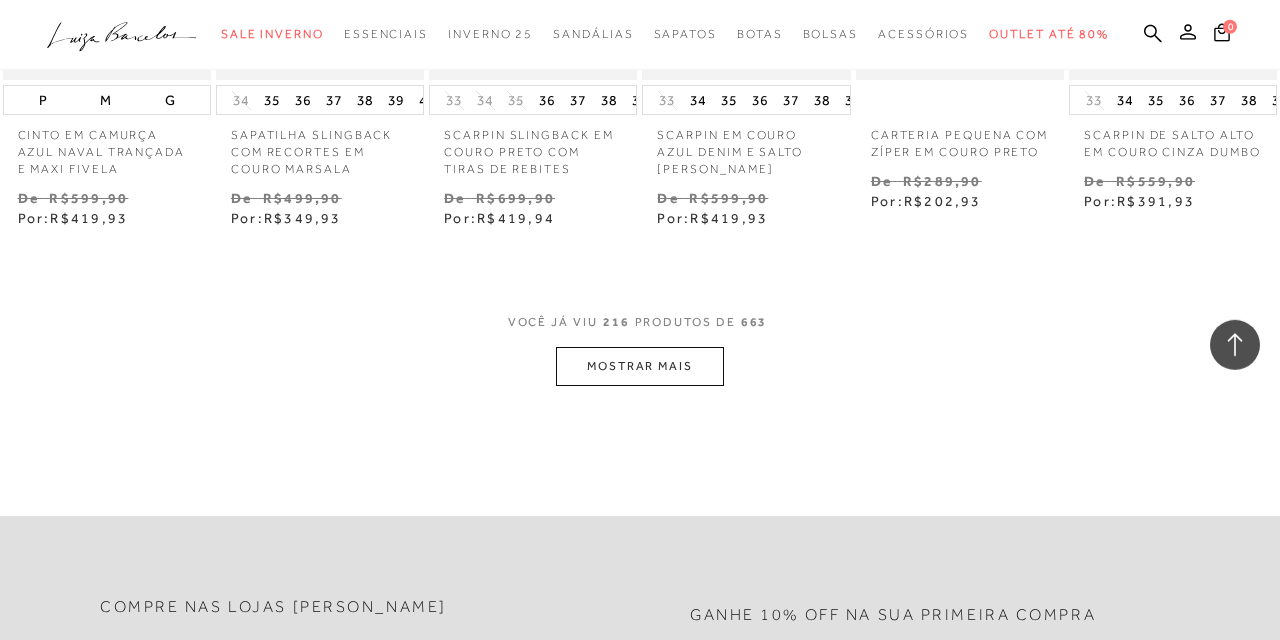 scroll, scrollTop: 17928, scrollLeft: 0, axis: vertical 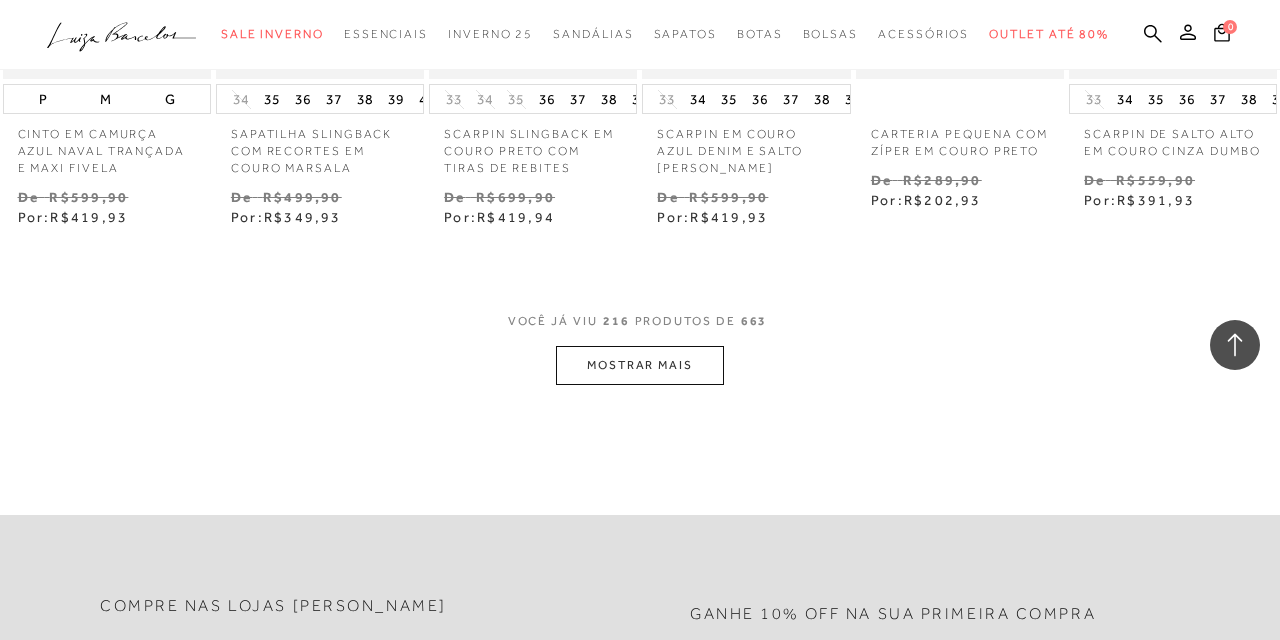 click on "MOSTRAR MAIS" at bounding box center (640, 365) 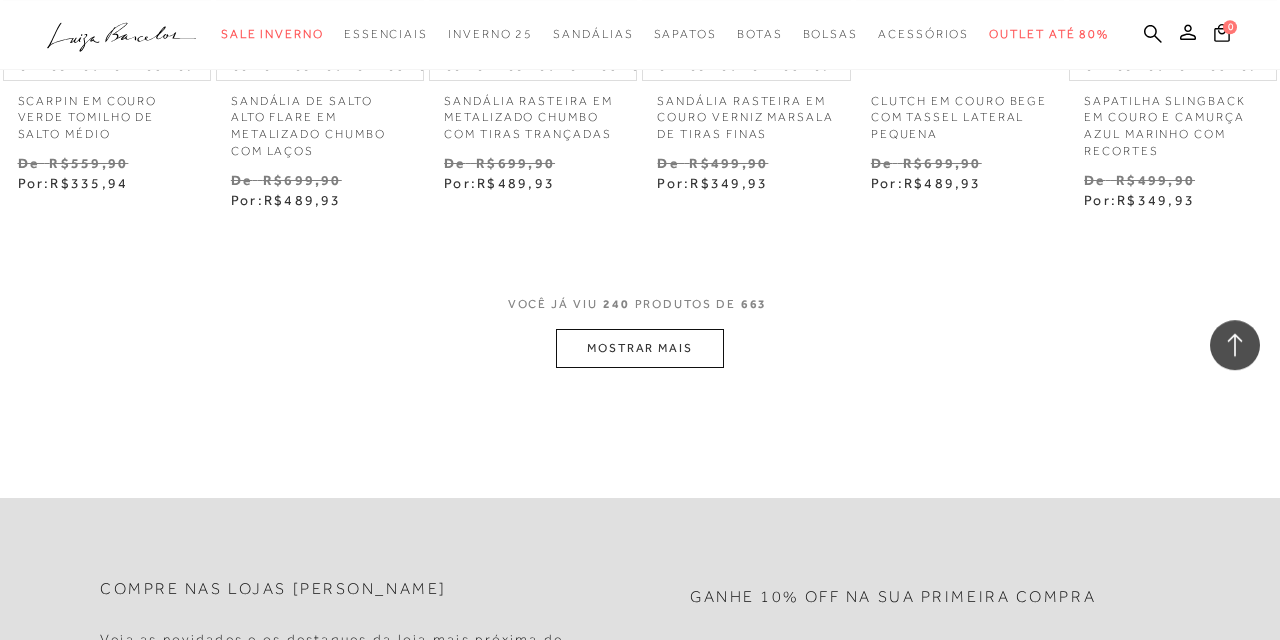 scroll, scrollTop: 19980, scrollLeft: 0, axis: vertical 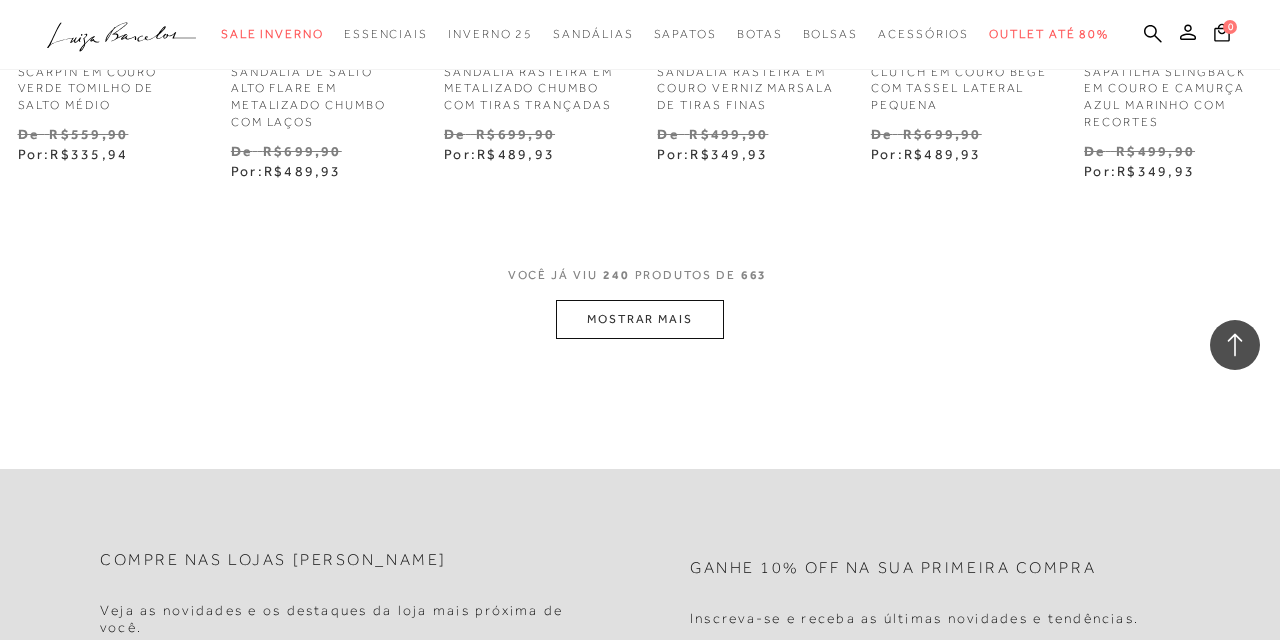 click on "MOSTRAR MAIS" at bounding box center (640, 319) 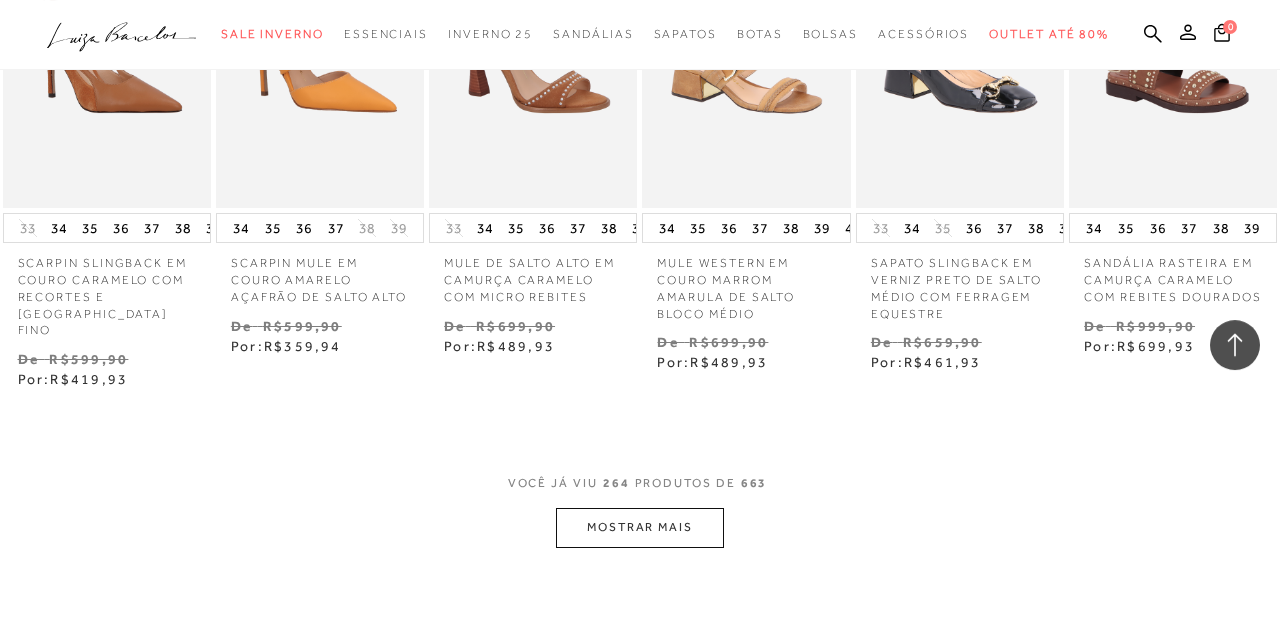 scroll, scrollTop: 21816, scrollLeft: 0, axis: vertical 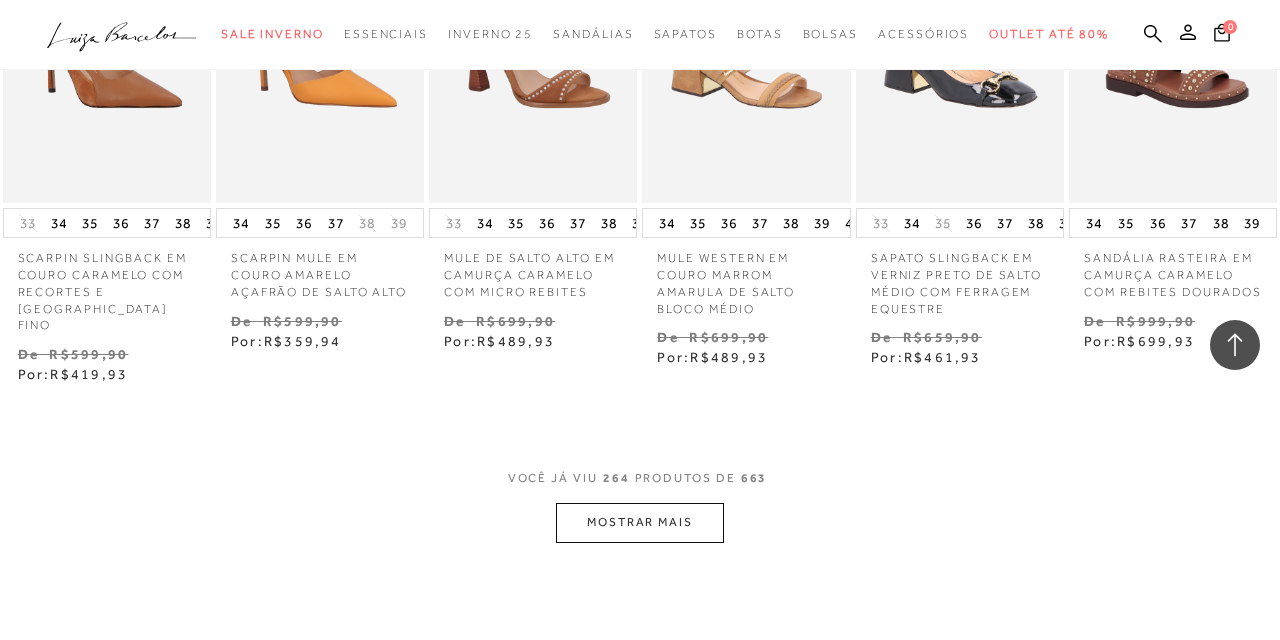 click on "MOSTRAR MAIS" at bounding box center [640, 522] 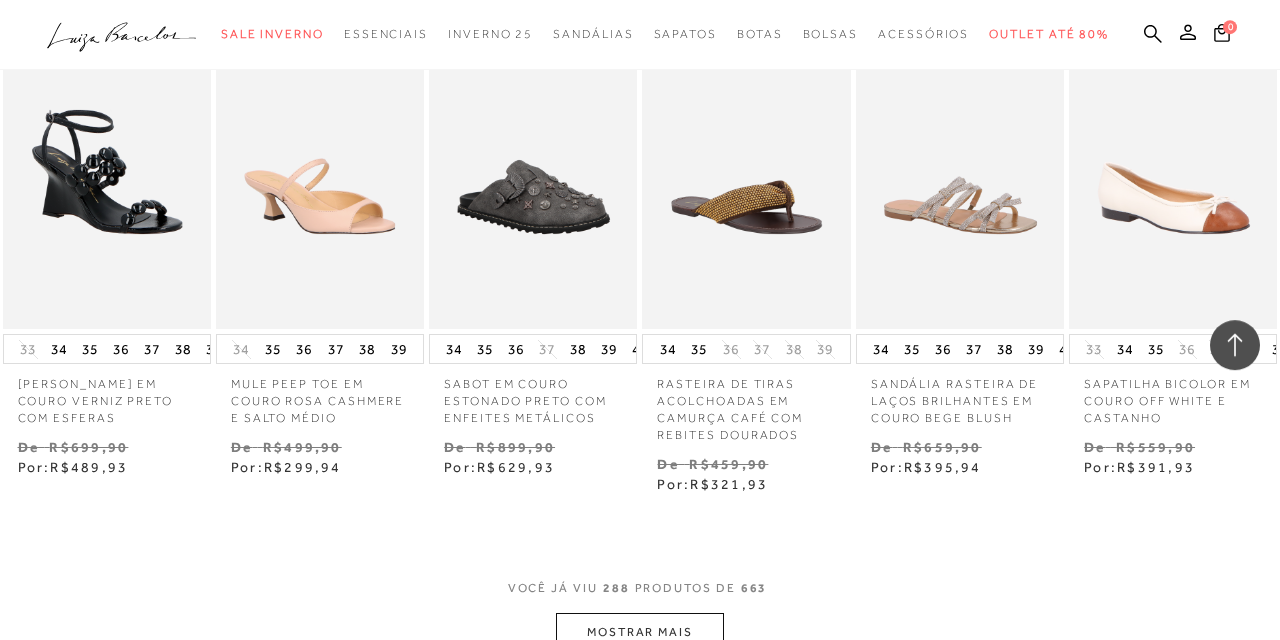 scroll, scrollTop: 23760, scrollLeft: 0, axis: vertical 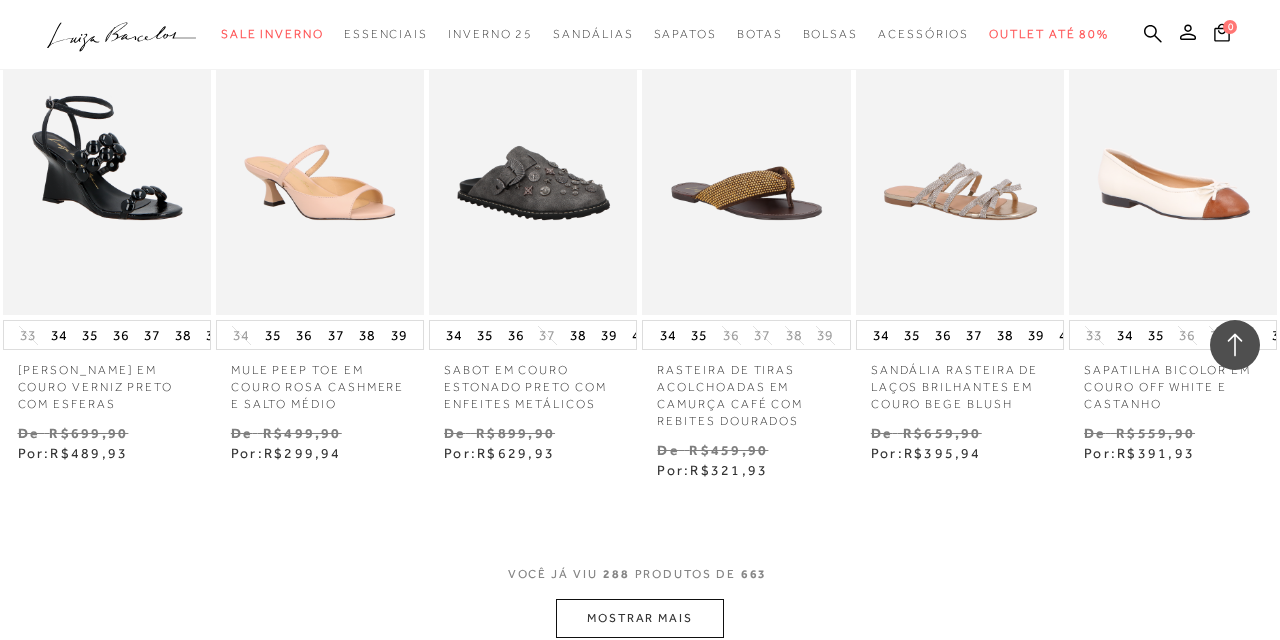 click on "MOSTRAR MAIS" at bounding box center [640, 618] 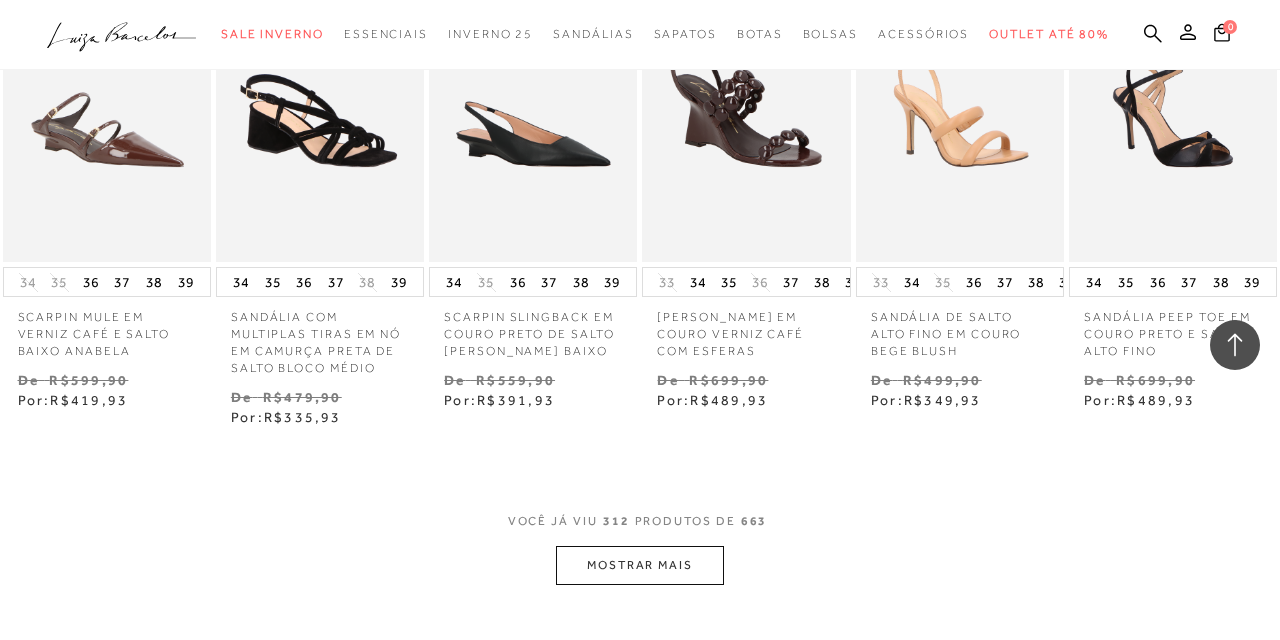 scroll, scrollTop: 25812, scrollLeft: 0, axis: vertical 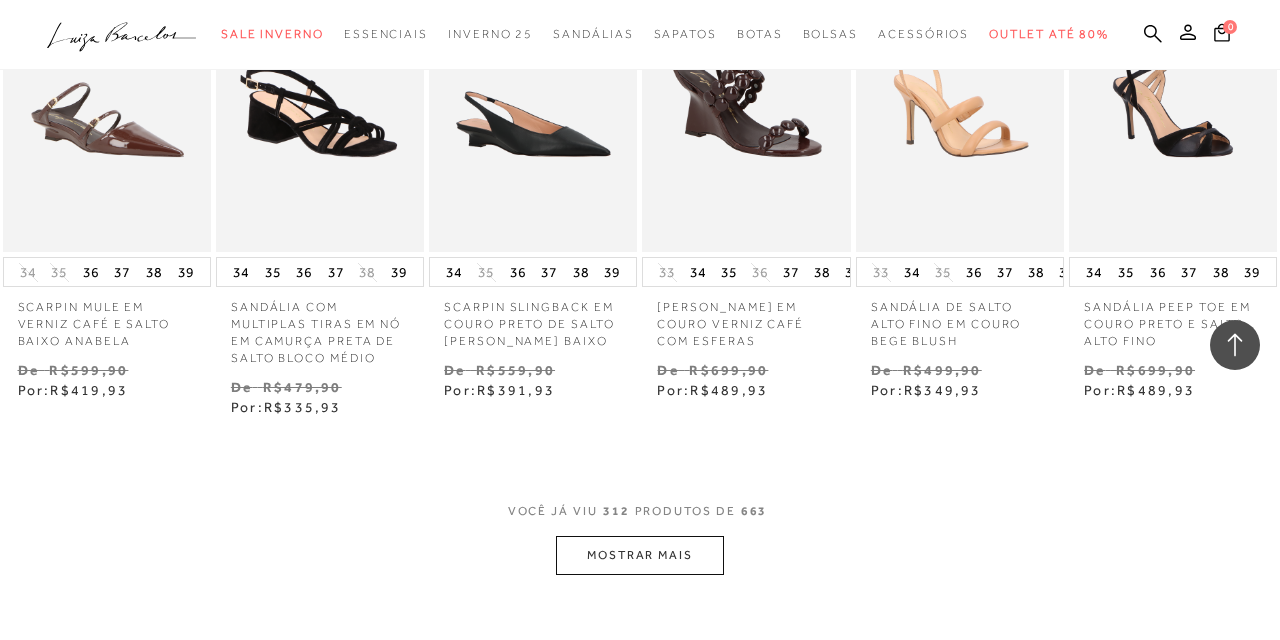 click on "MOSTRAR MAIS" at bounding box center [640, 555] 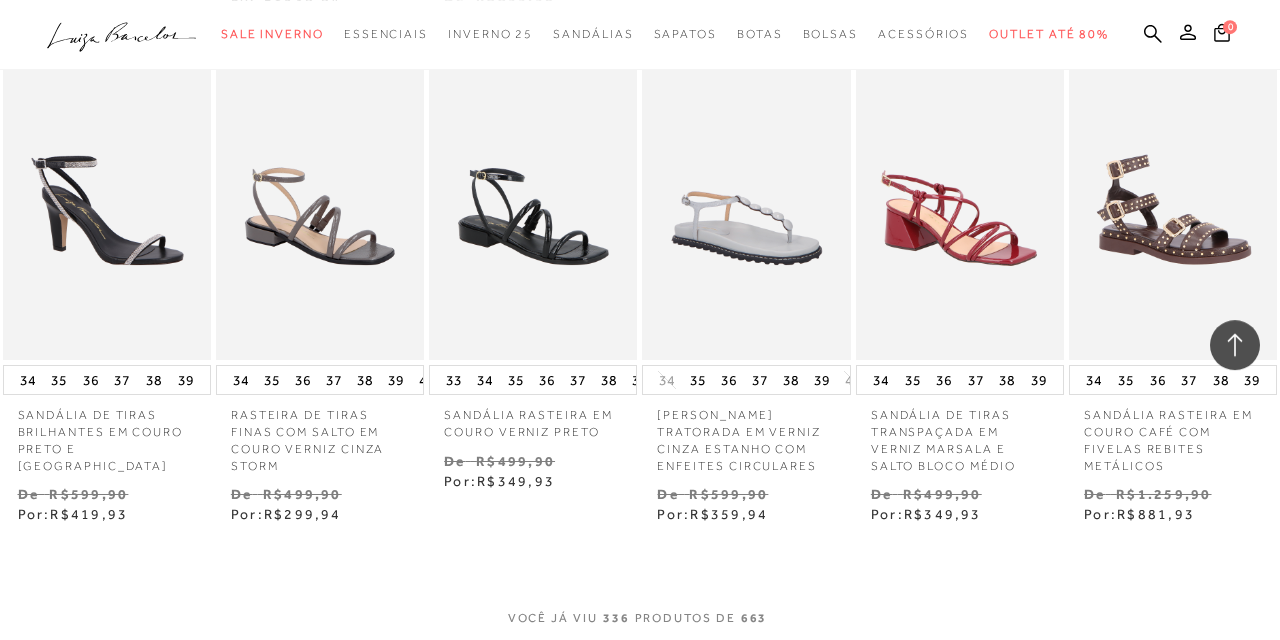 scroll, scrollTop: 27756, scrollLeft: 0, axis: vertical 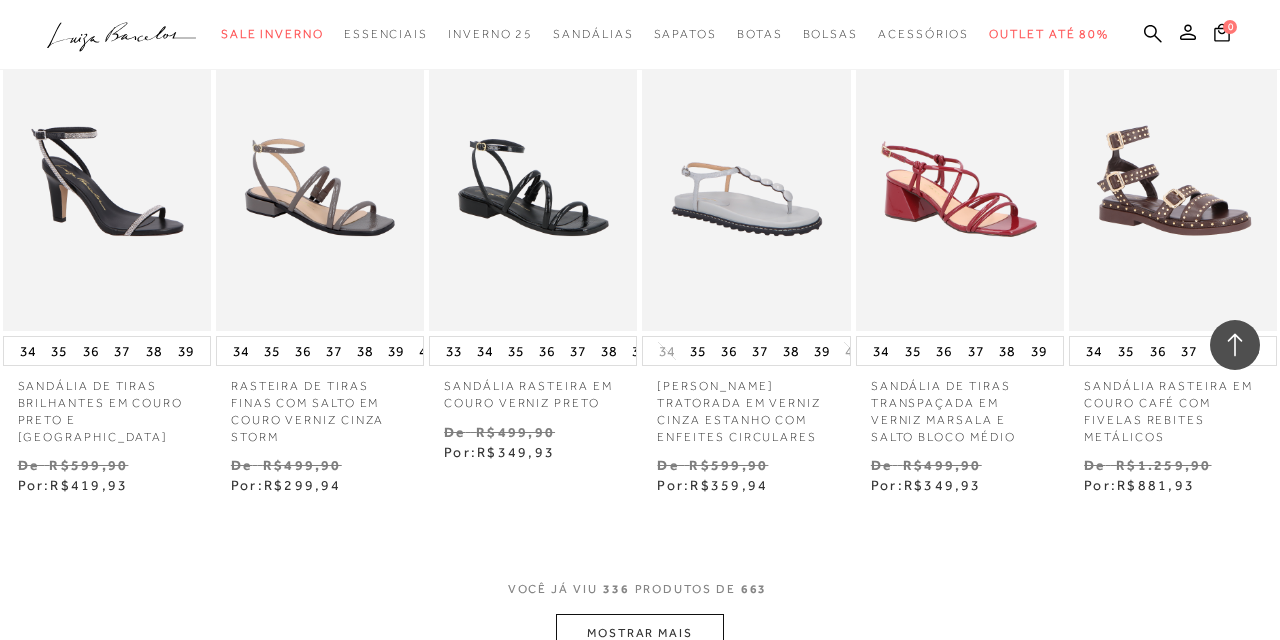 click on "MOSTRAR MAIS" at bounding box center [640, 633] 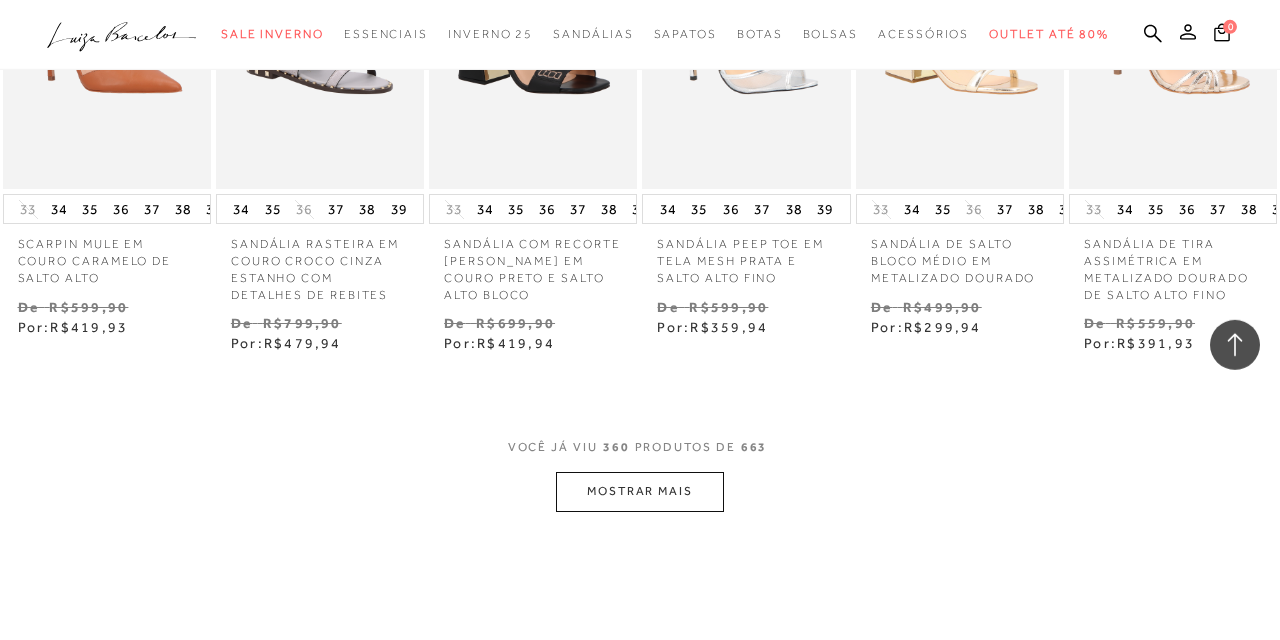 scroll, scrollTop: 29916, scrollLeft: 0, axis: vertical 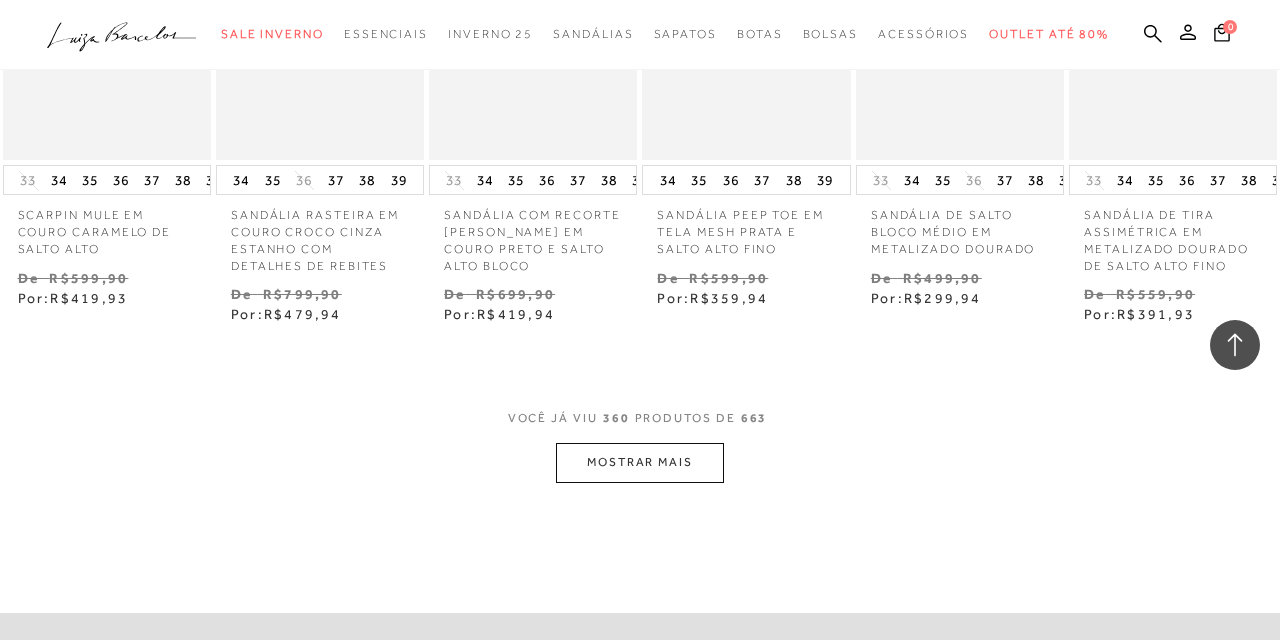 click on "MOSTRAR MAIS" at bounding box center [640, 462] 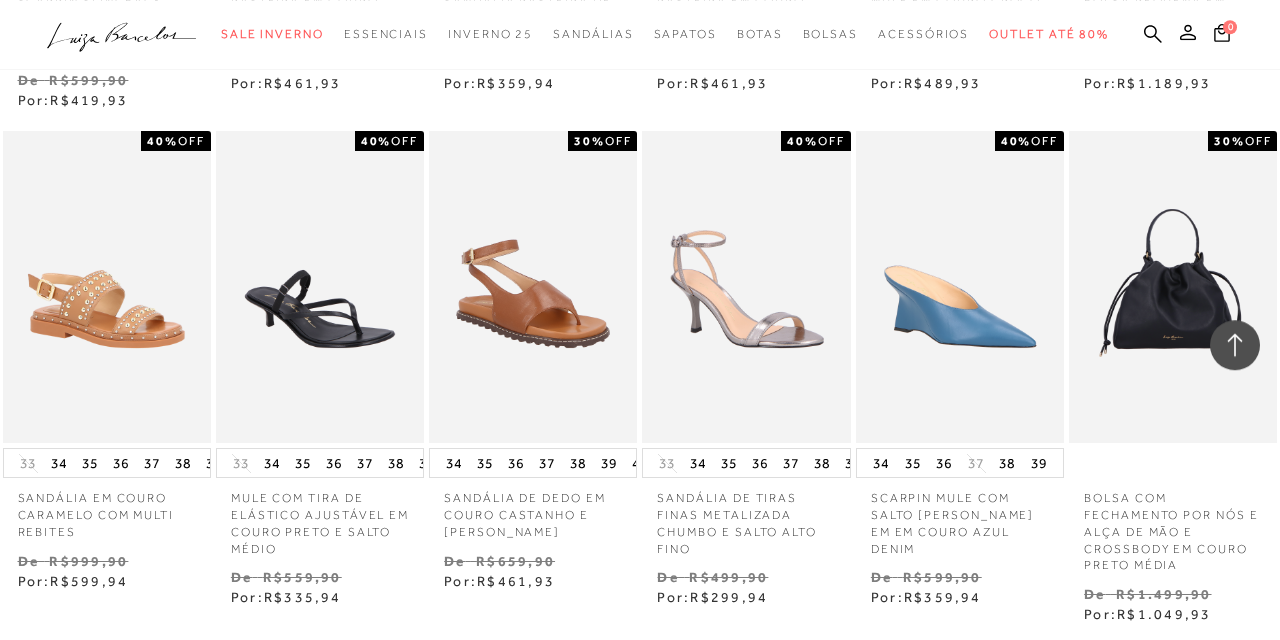 scroll, scrollTop: 31752, scrollLeft: 0, axis: vertical 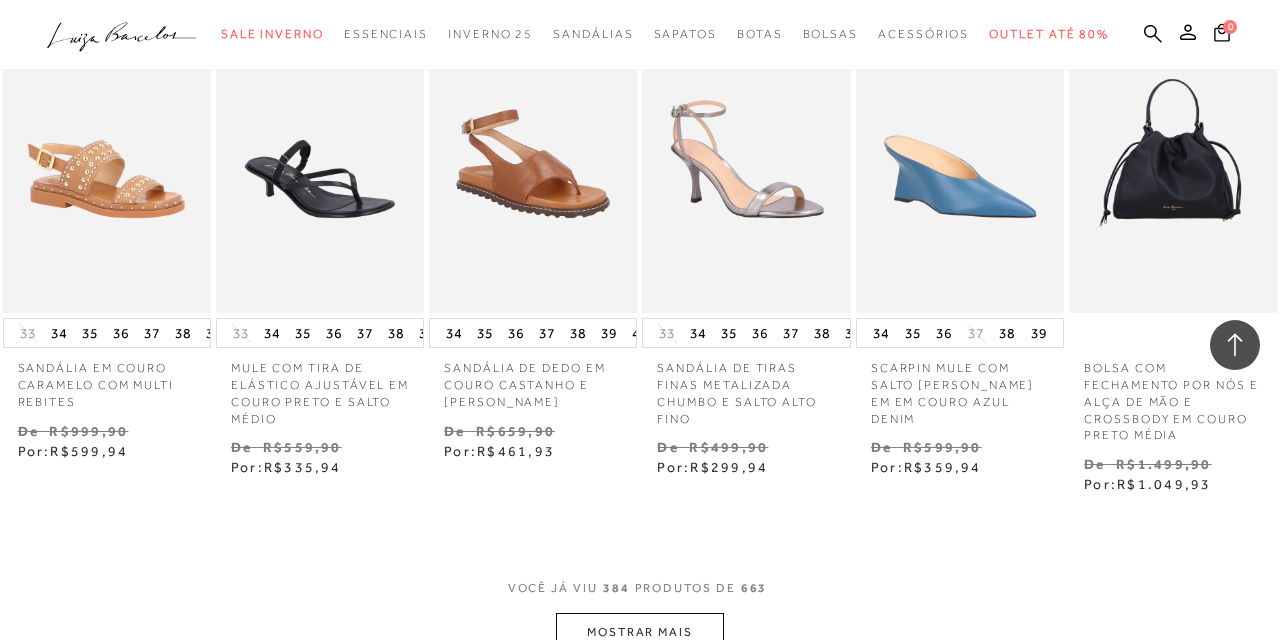 click on "MOSTRAR MAIS" at bounding box center [640, 632] 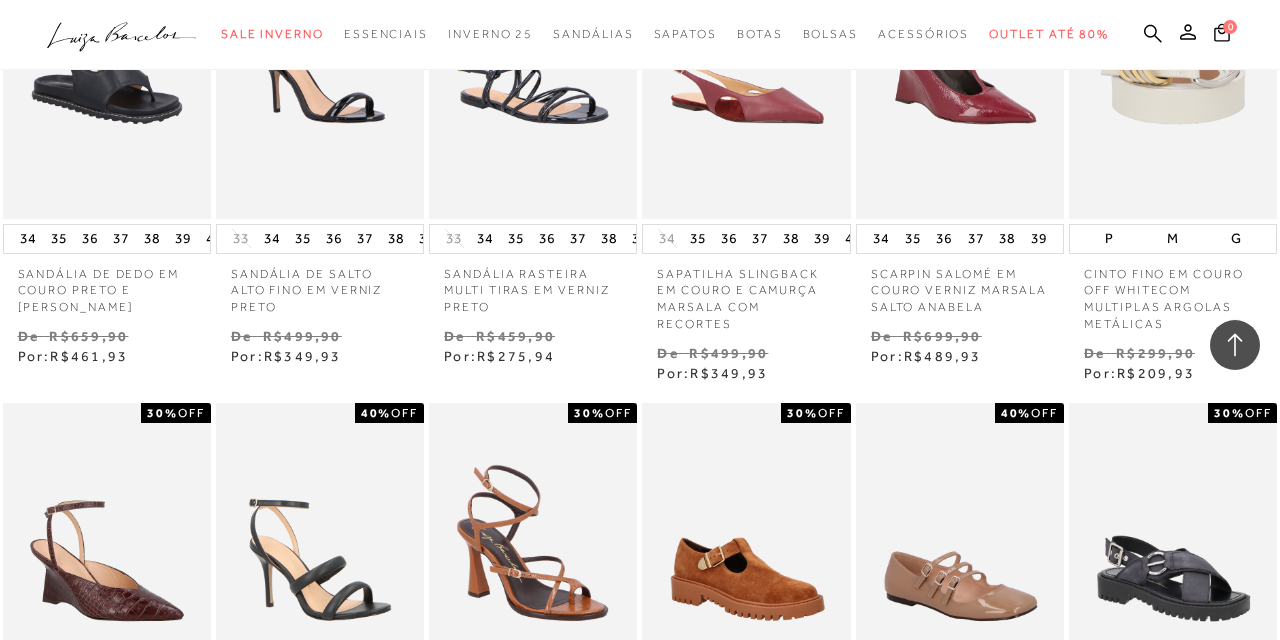 scroll, scrollTop: 33371, scrollLeft: 0, axis: vertical 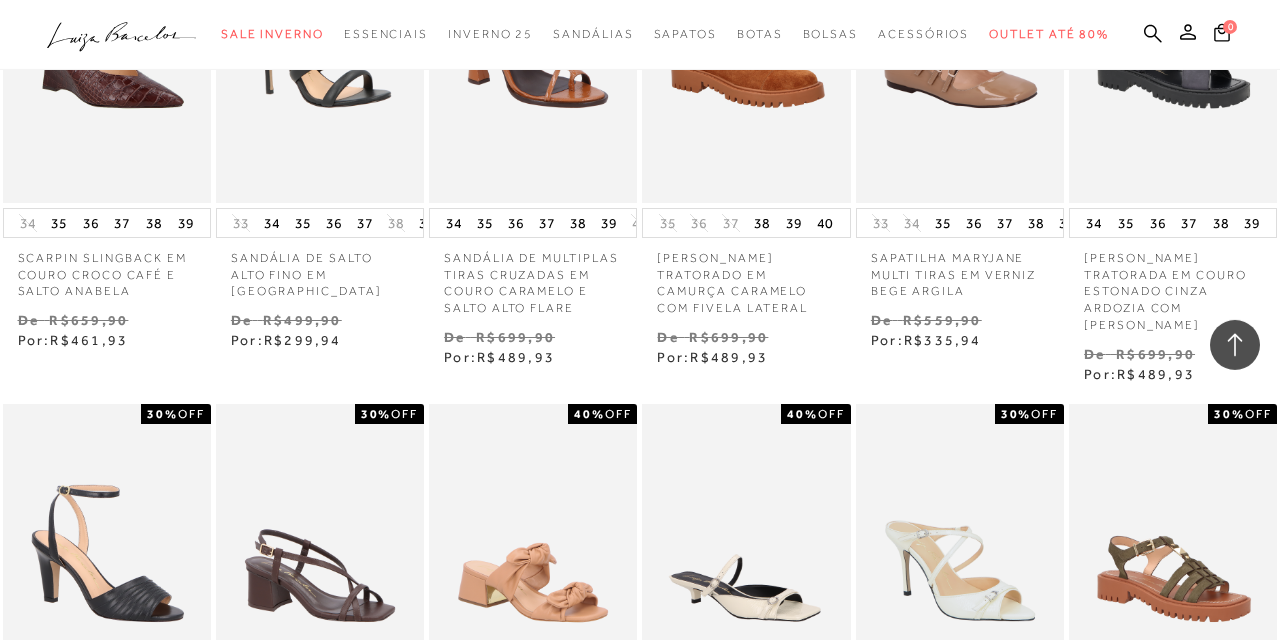 click on "MOSTRAR MAIS" at bounding box center (640, 1002) 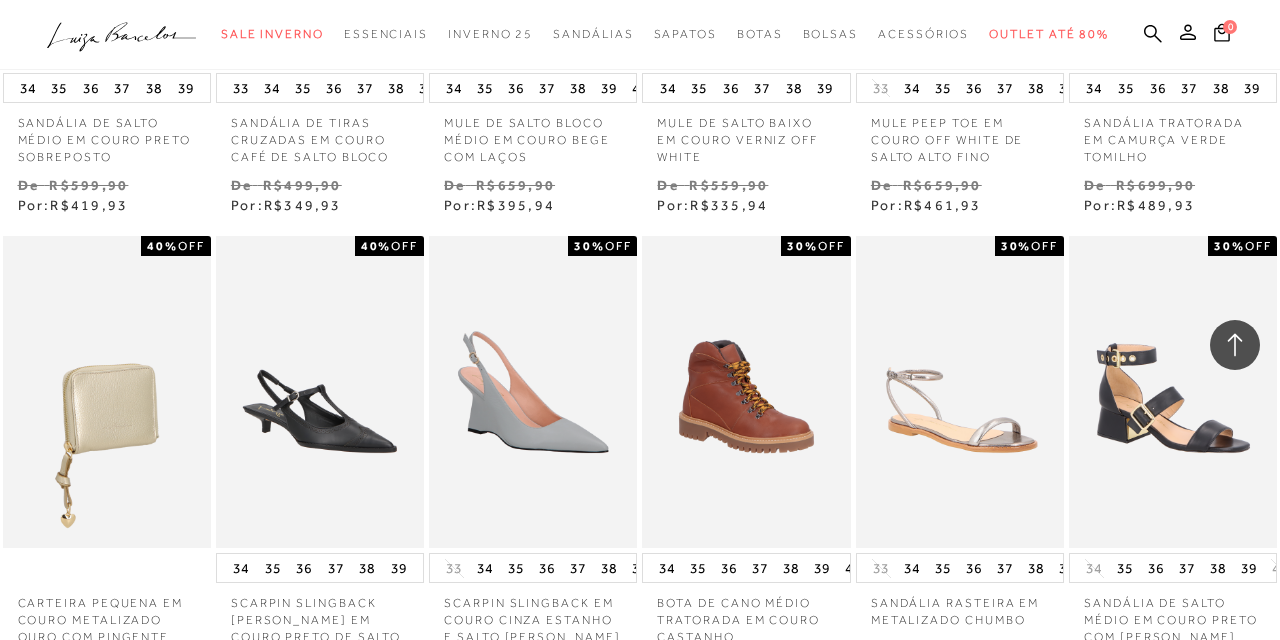 scroll, scrollTop: 34884, scrollLeft: 0, axis: vertical 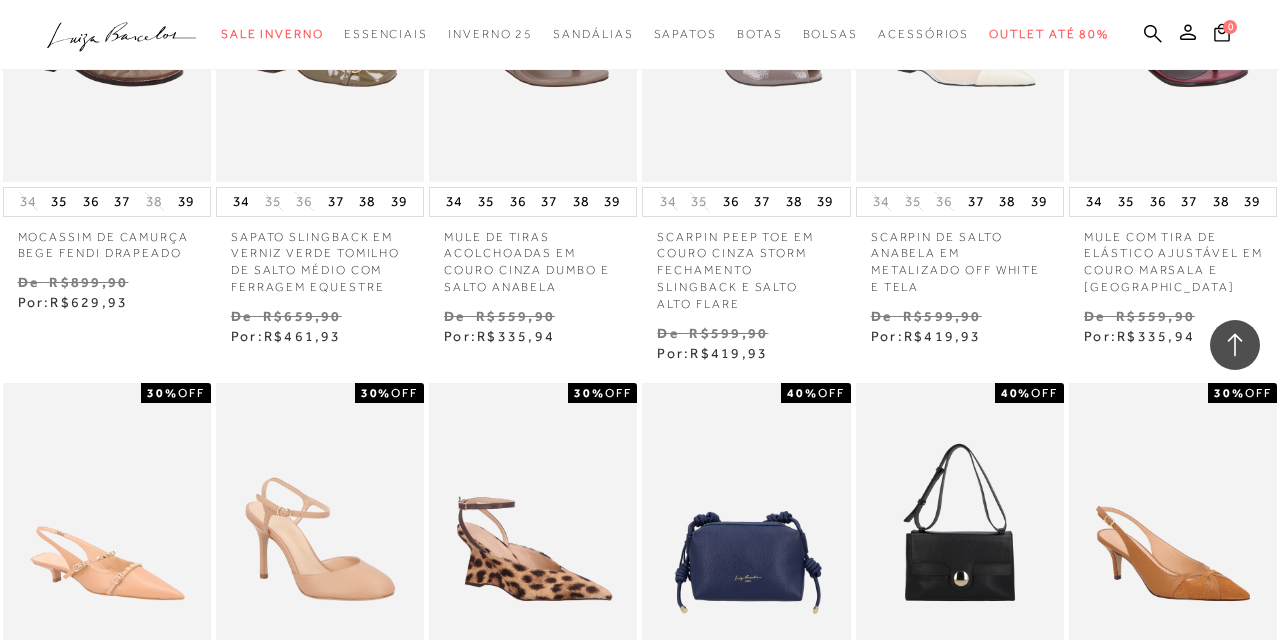 click on "A página Coleção é mostrada na exibição em grade
MULE PEEP TOE EM COURO CROCO CAFÉ DE [GEOGRAPHIC_DATA]
30% OFF" at bounding box center (640, -16608) 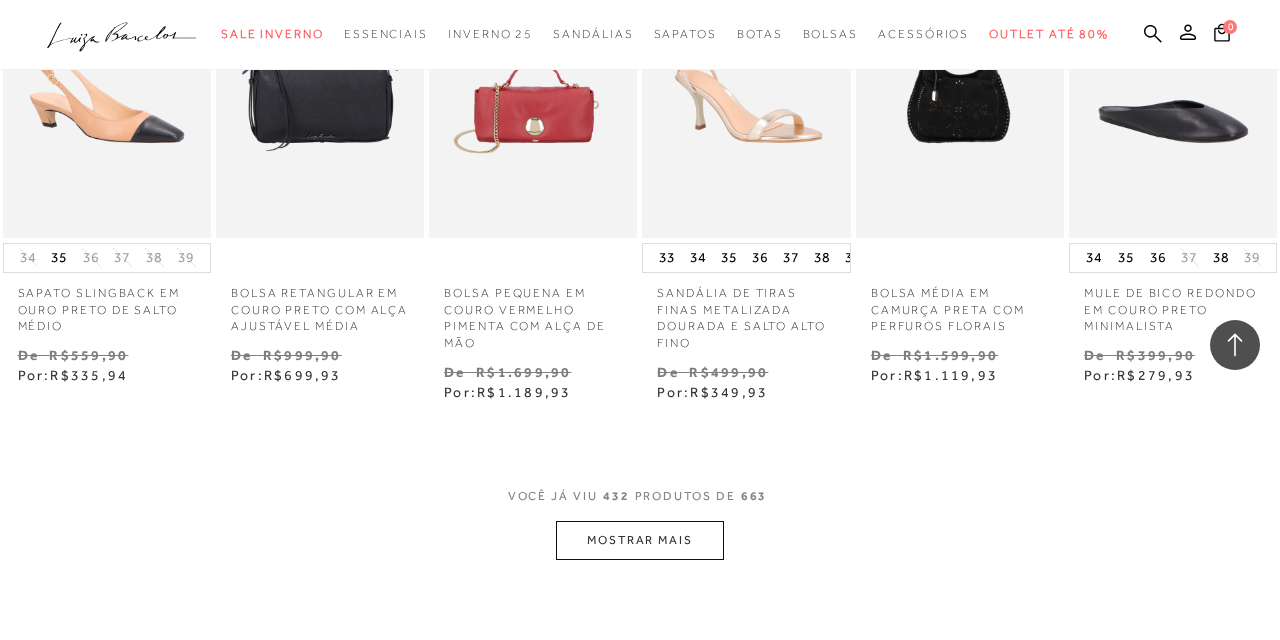 click on "MOSTRAR MAIS" at bounding box center (640, 540) 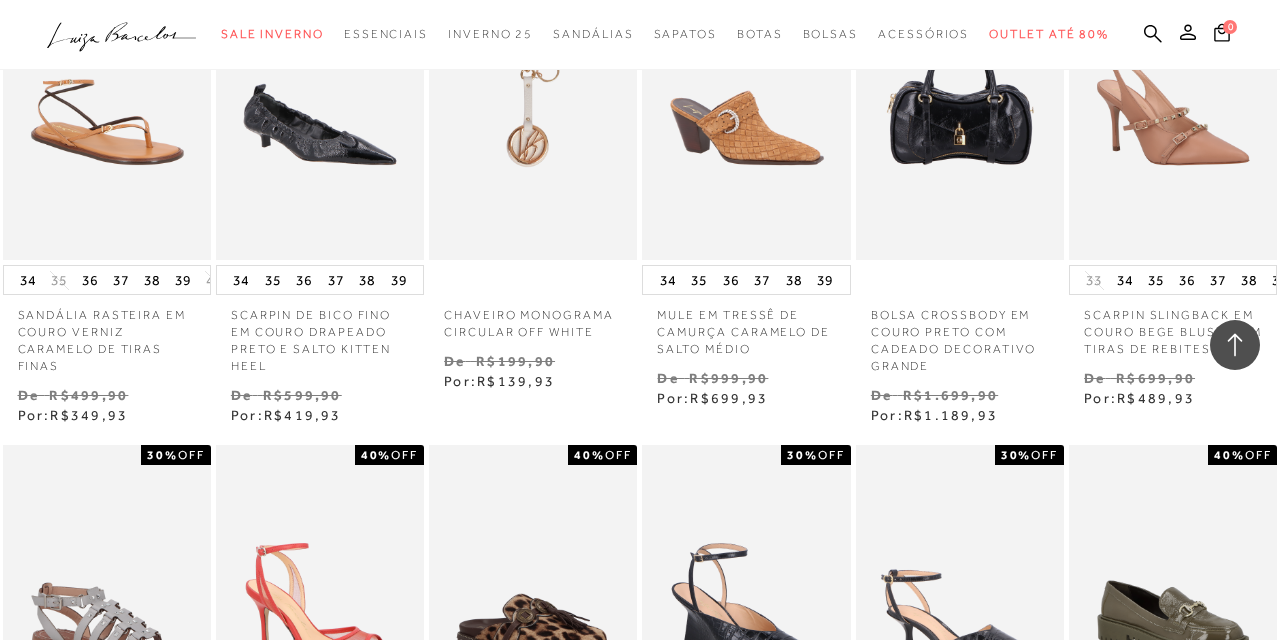 scroll, scrollTop: 37908, scrollLeft: 0, axis: vertical 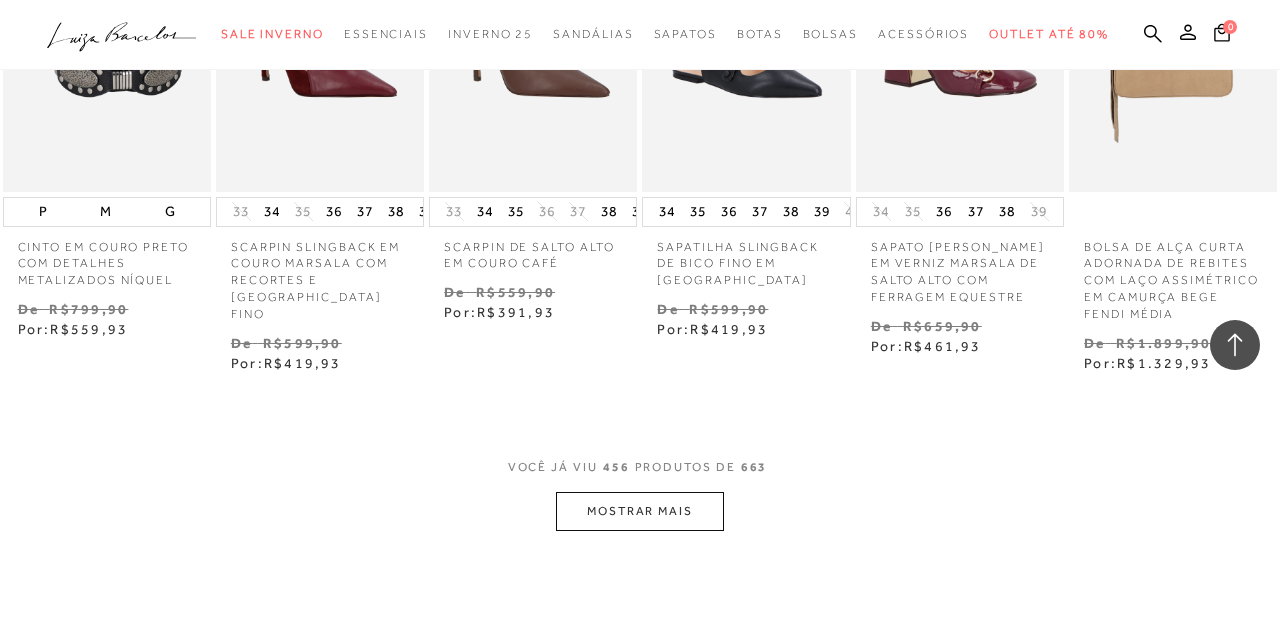 click on "MOSTRAR MAIS" at bounding box center [640, 511] 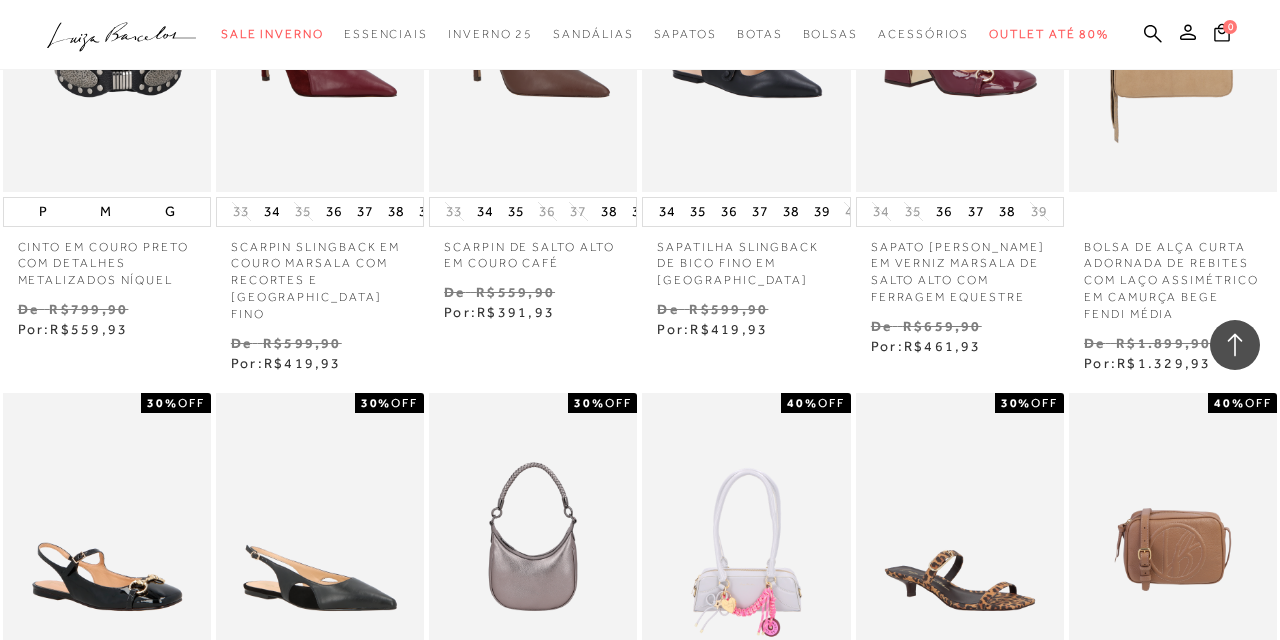 scroll, scrollTop: 38880, scrollLeft: 0, axis: vertical 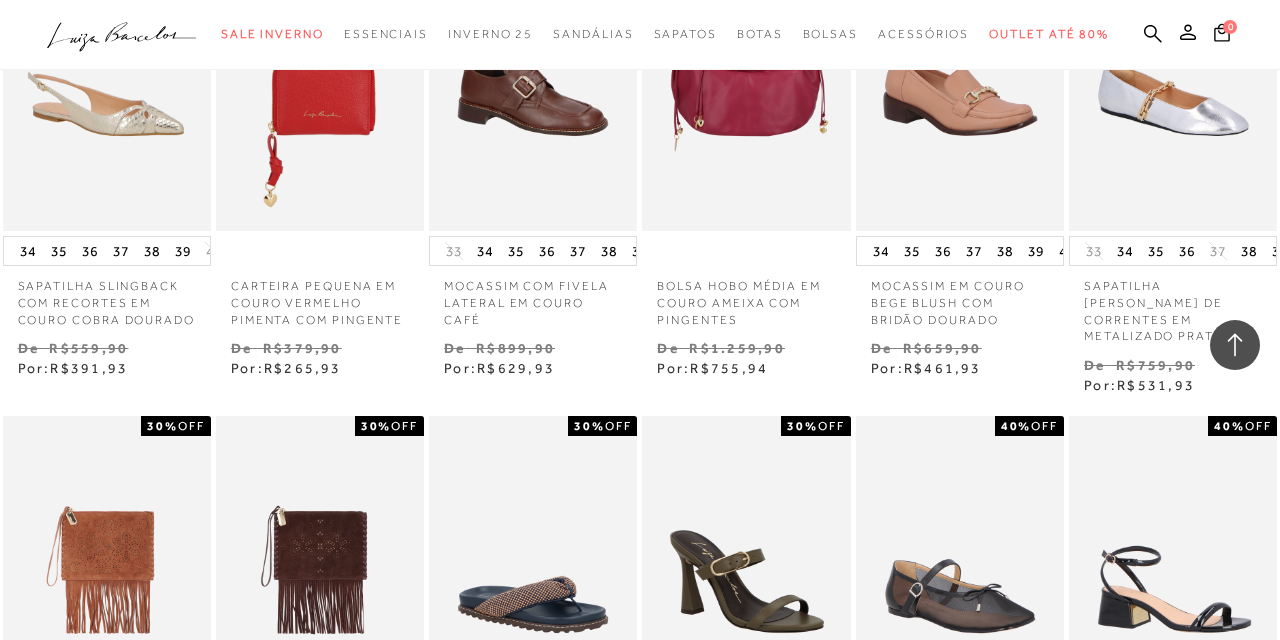 click on "A página Coleção é mostrada na exibição em grade
MULE PEEP TOE EM COURO CROCO CAFÉ DE [GEOGRAPHIC_DATA]
30% OFF" at bounding box center (640, -18598) 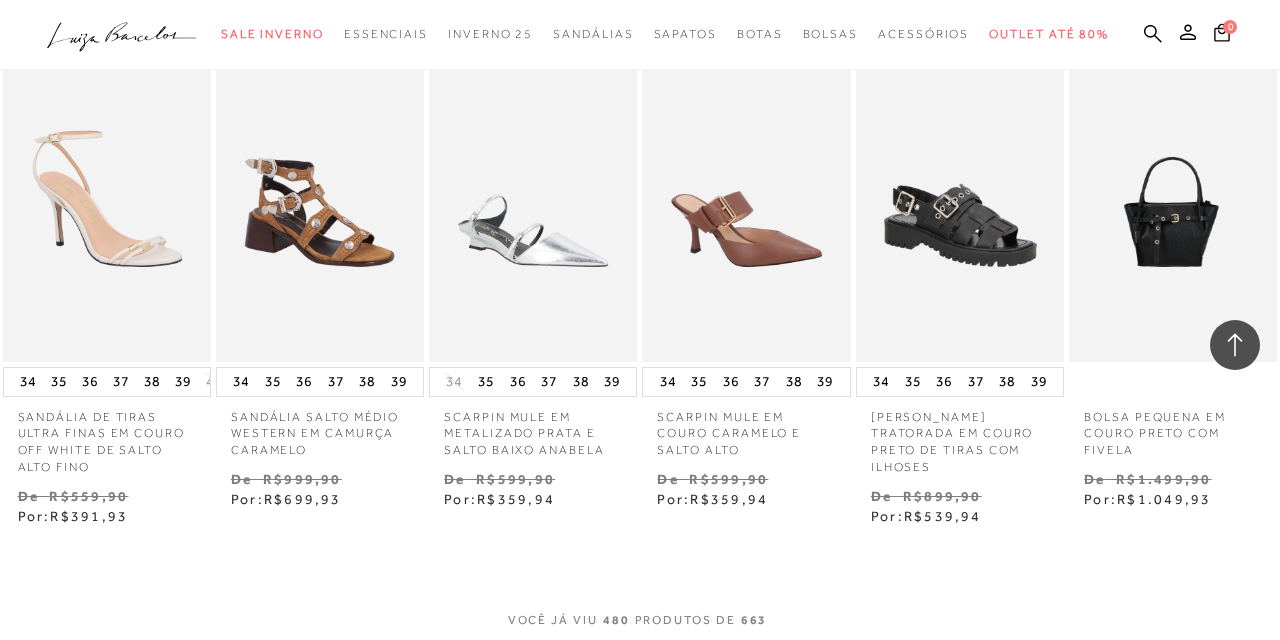 scroll, scrollTop: 39744, scrollLeft: 0, axis: vertical 